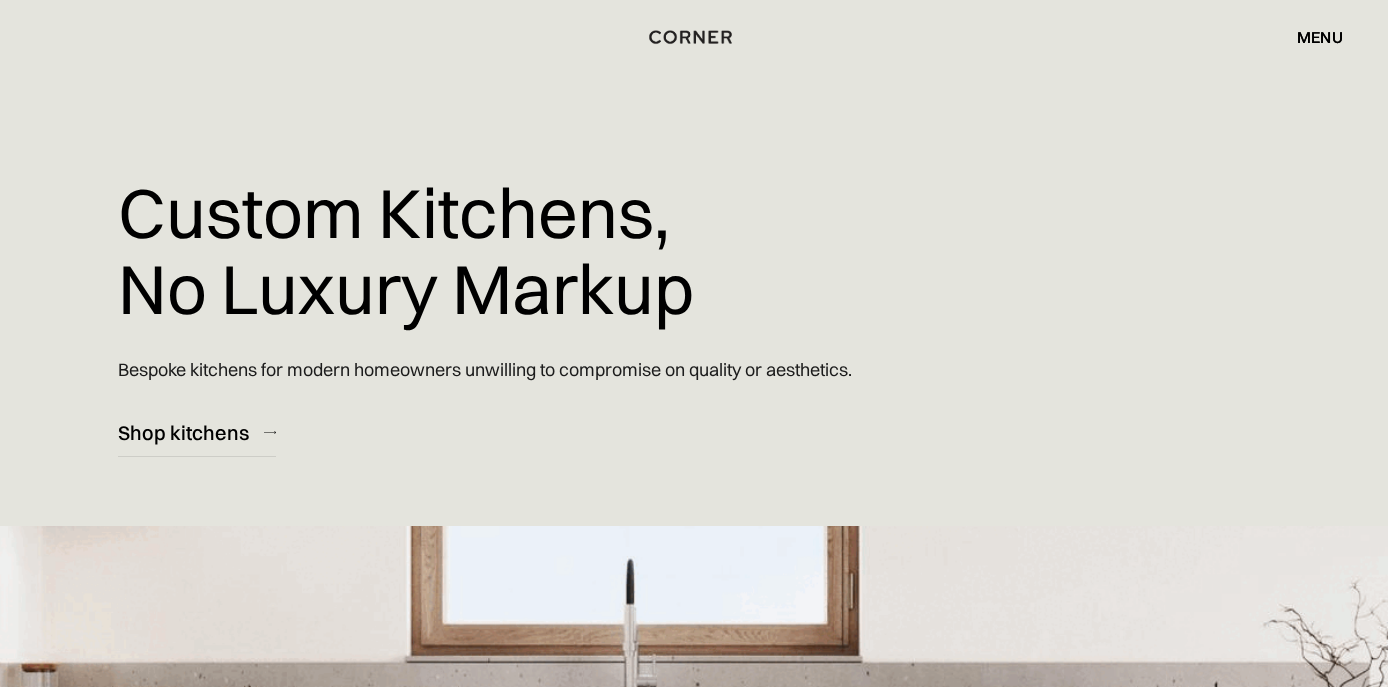scroll, scrollTop: 0, scrollLeft: 0, axis: both 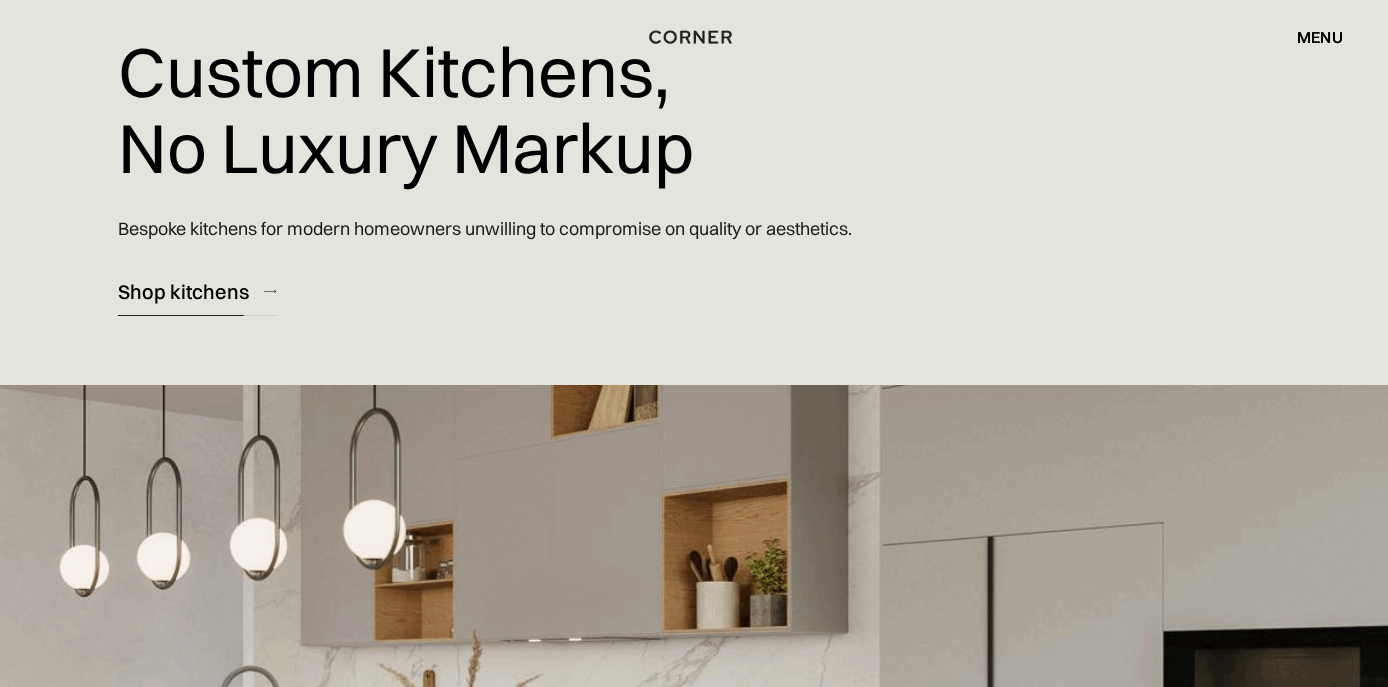 click on "Shop kitchens" at bounding box center [183, 291] 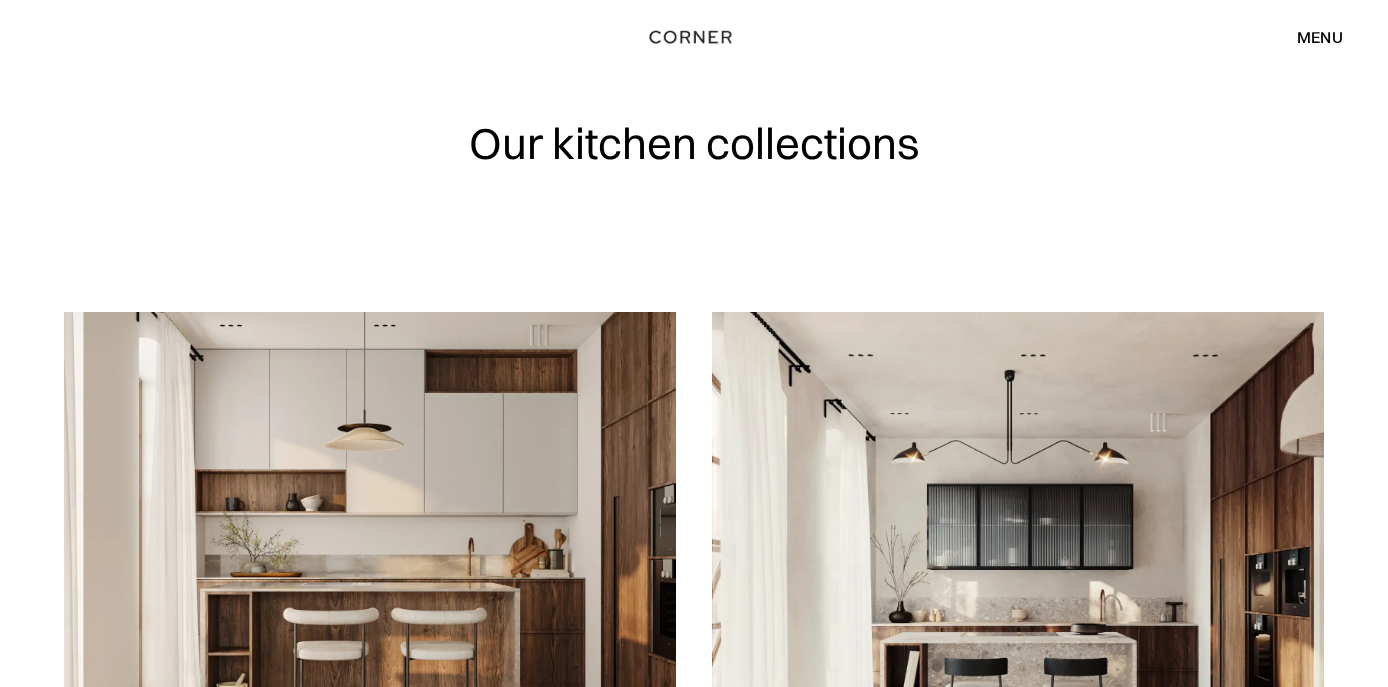 scroll, scrollTop: 0, scrollLeft: 0, axis: both 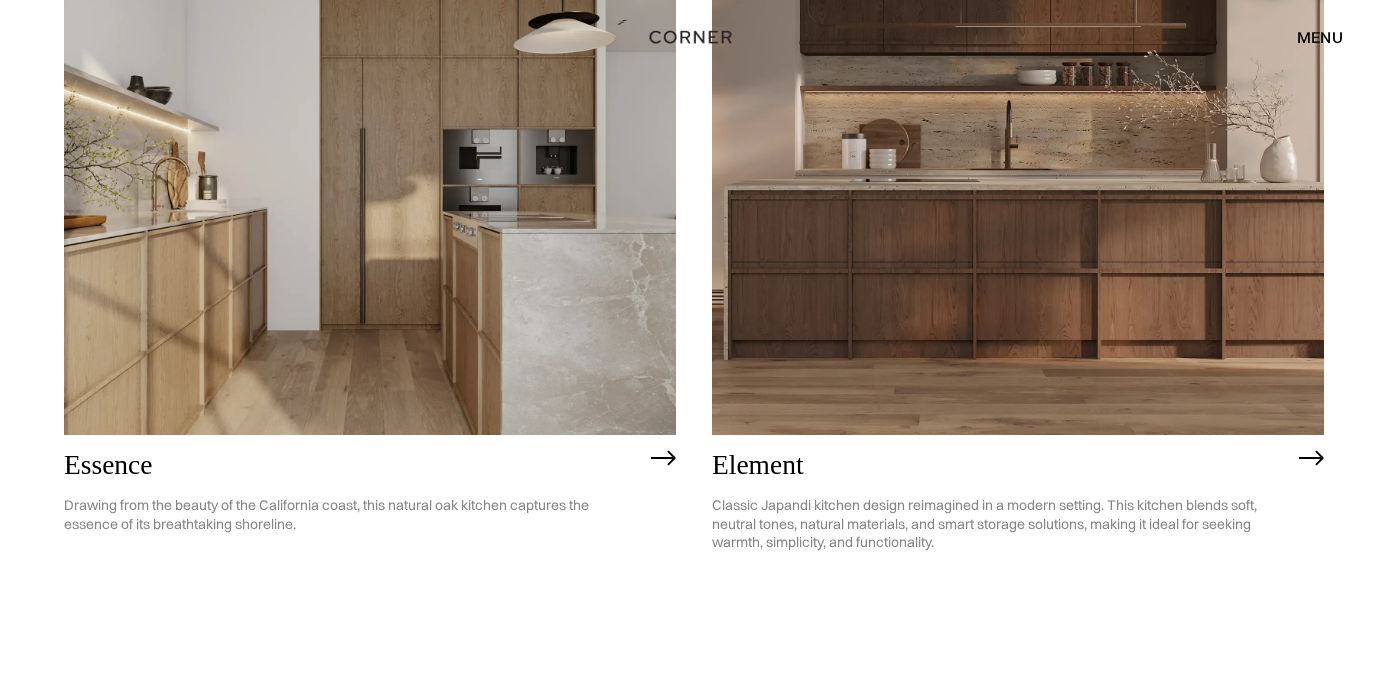 click 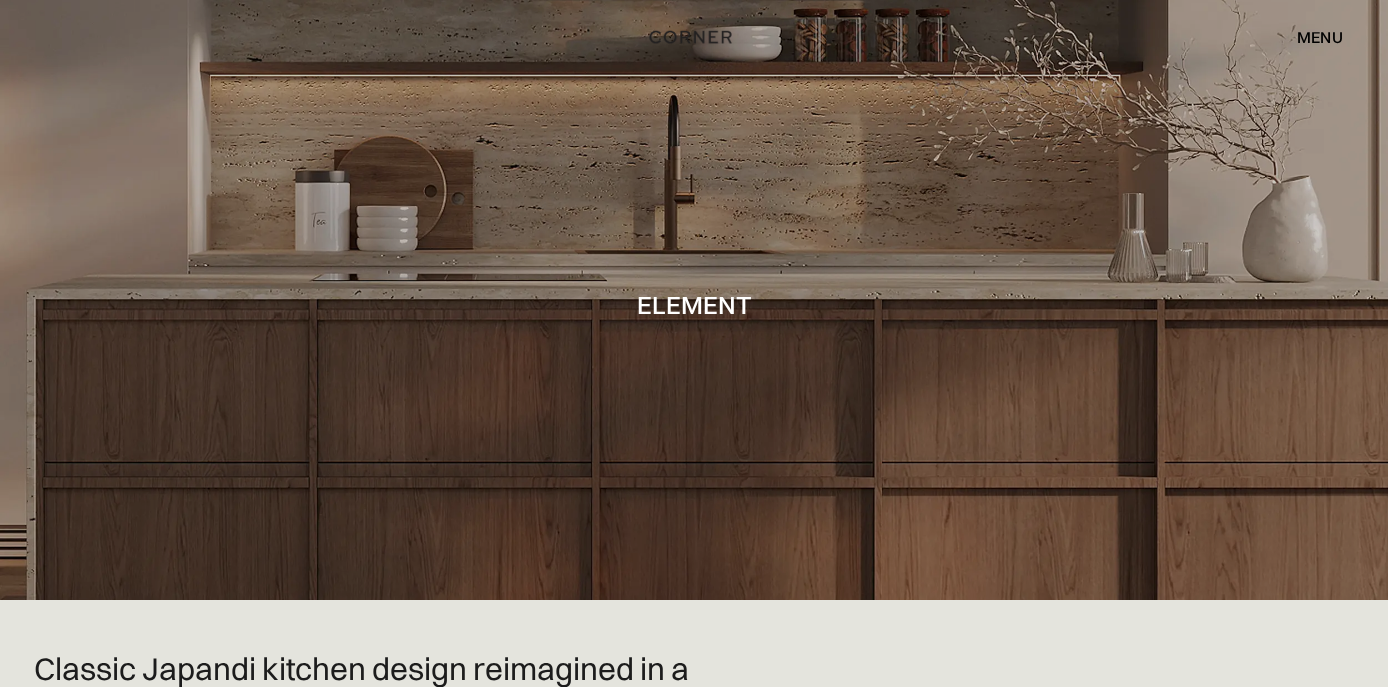 scroll, scrollTop: 0, scrollLeft: 0, axis: both 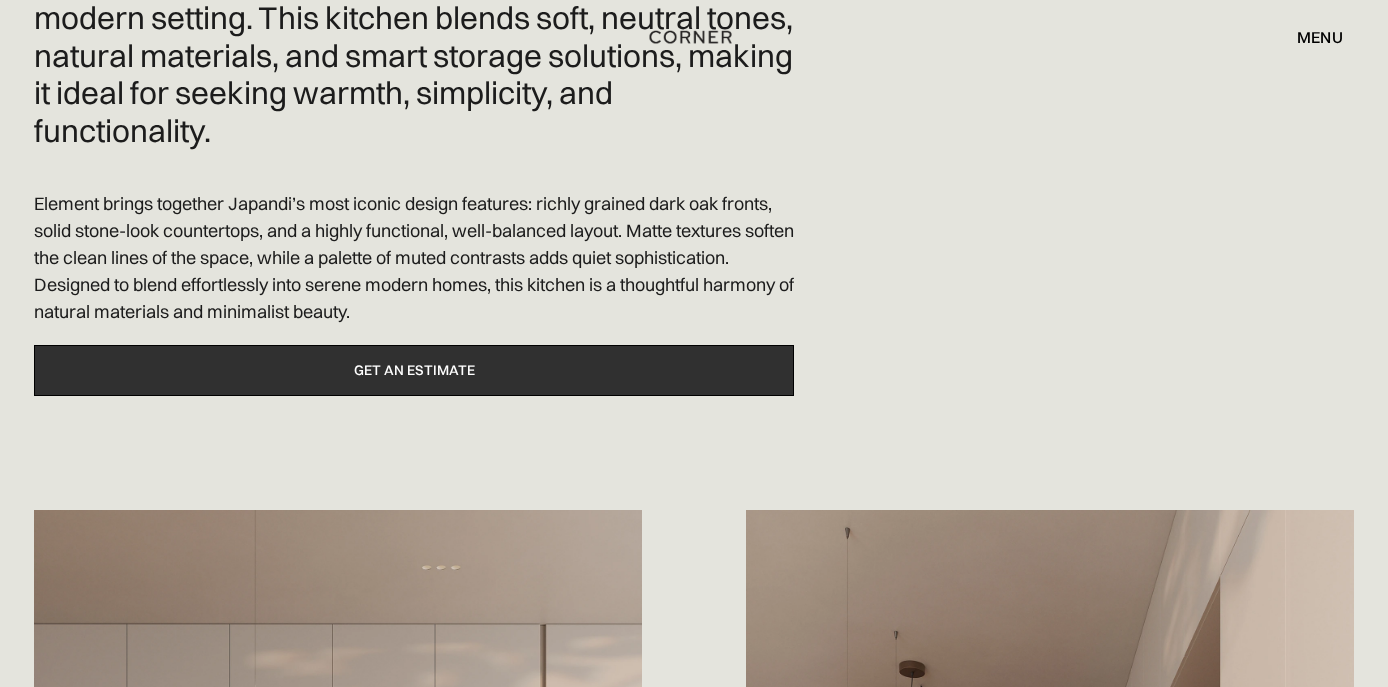 click on "Get an estimate" at bounding box center (414, 370) 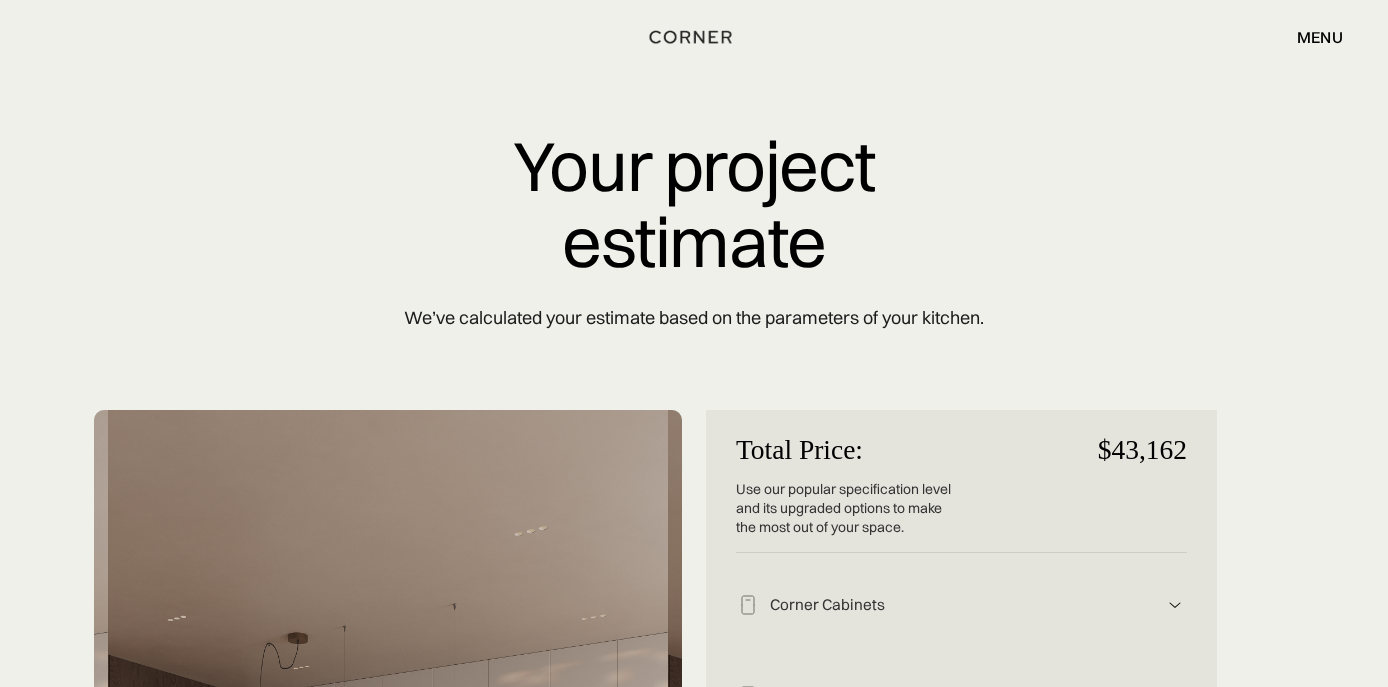 scroll, scrollTop: 12, scrollLeft: 0, axis: vertical 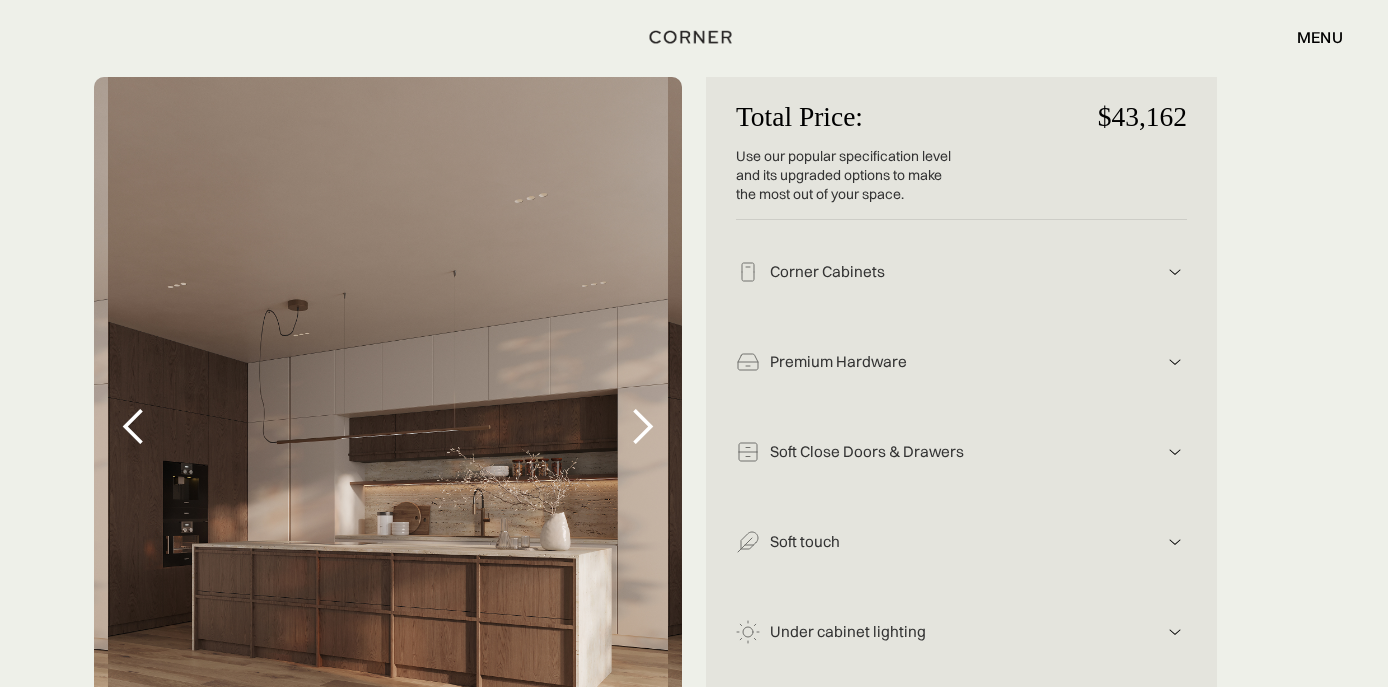 click at bounding box center [1175, 272] 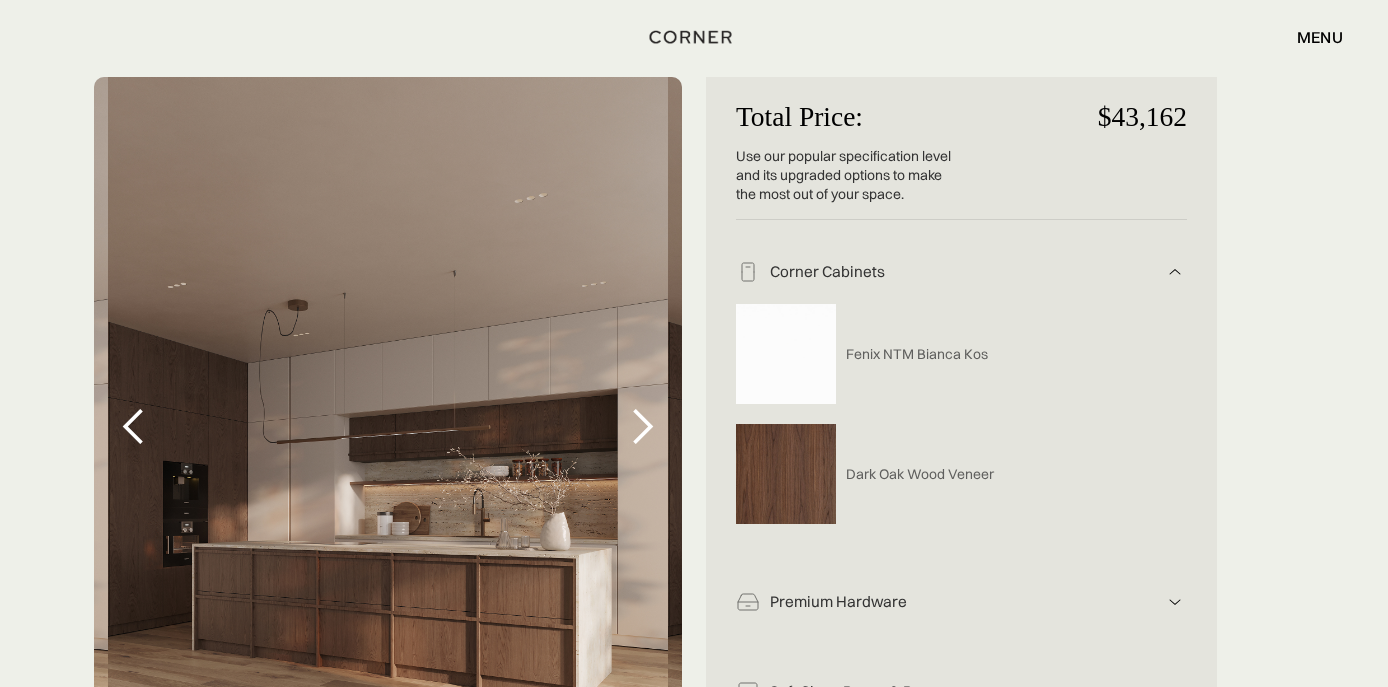 click at bounding box center [1175, 272] 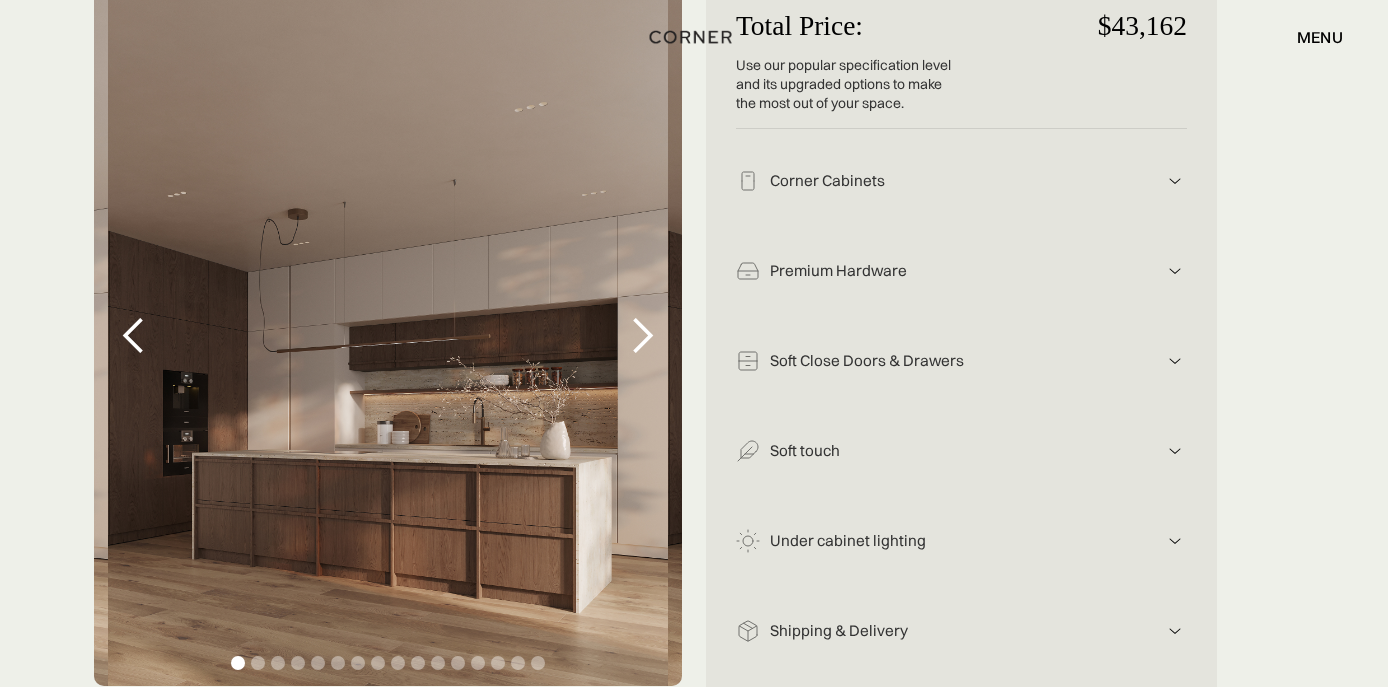 scroll, scrollTop: 439, scrollLeft: 0, axis: vertical 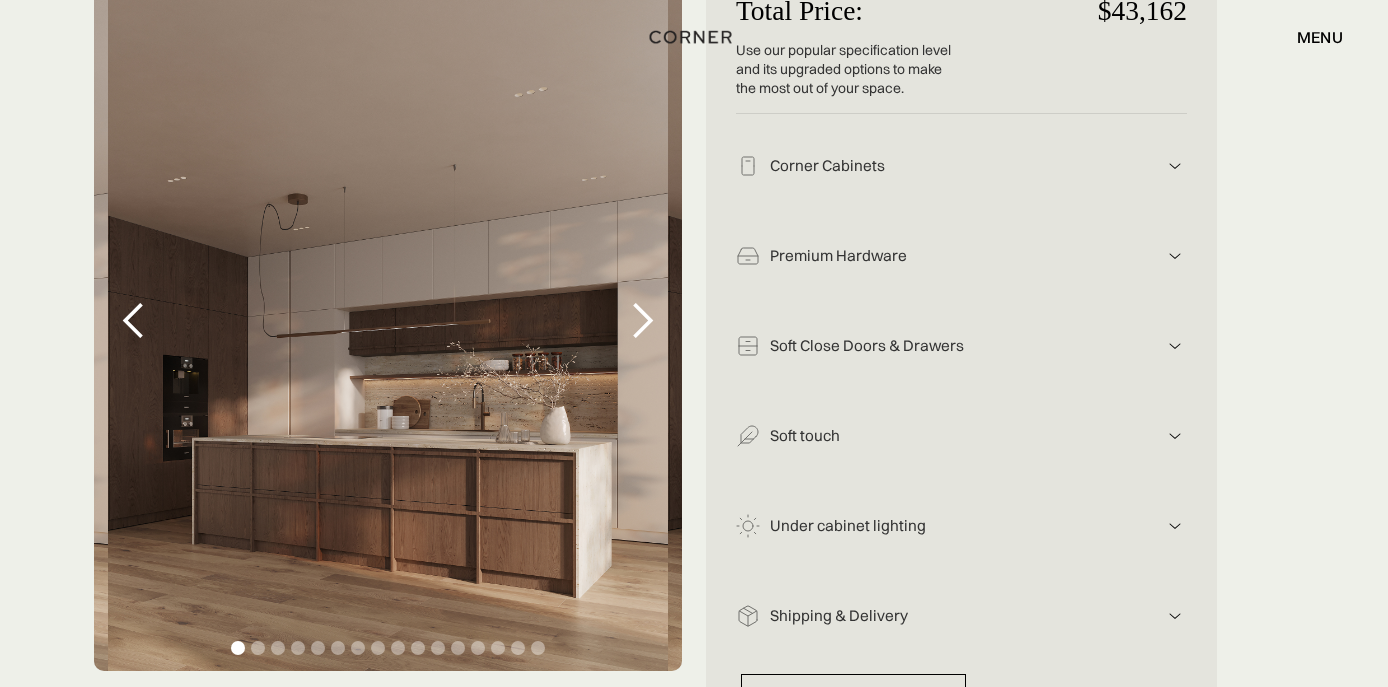 click at bounding box center (1175, 166) 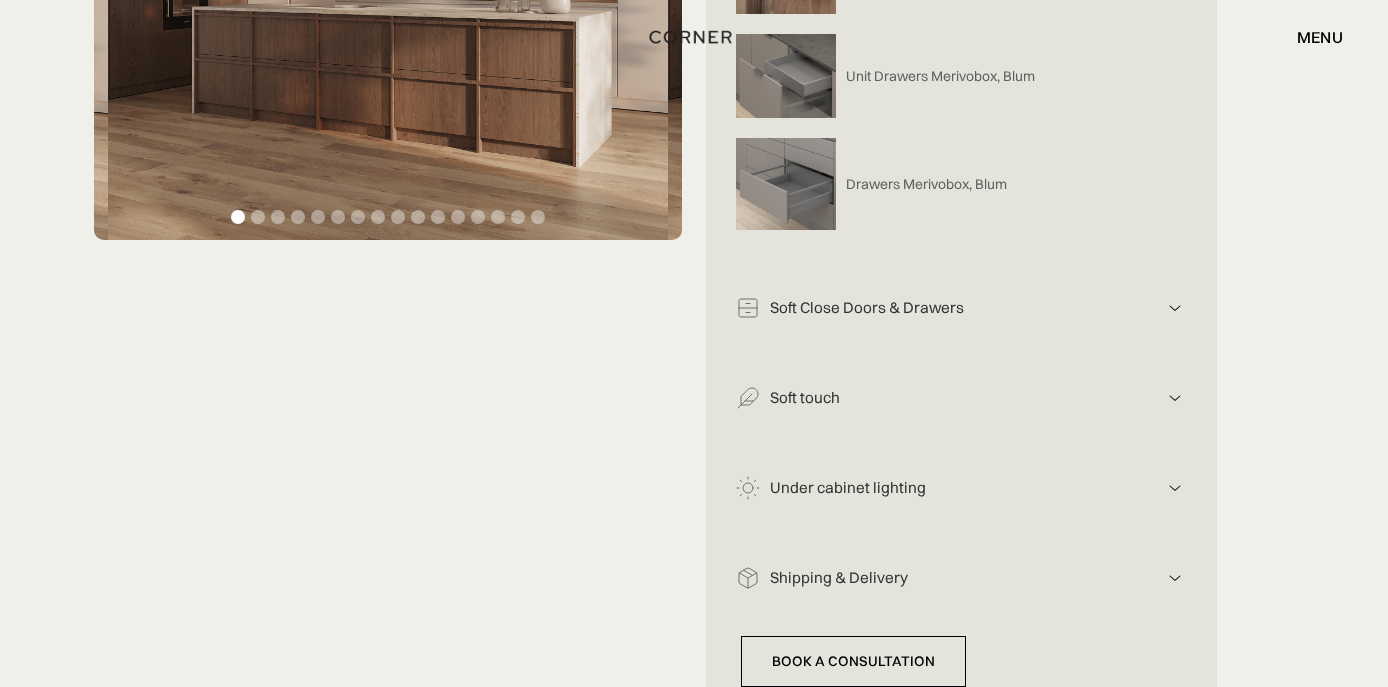 scroll, scrollTop: 973, scrollLeft: 0, axis: vertical 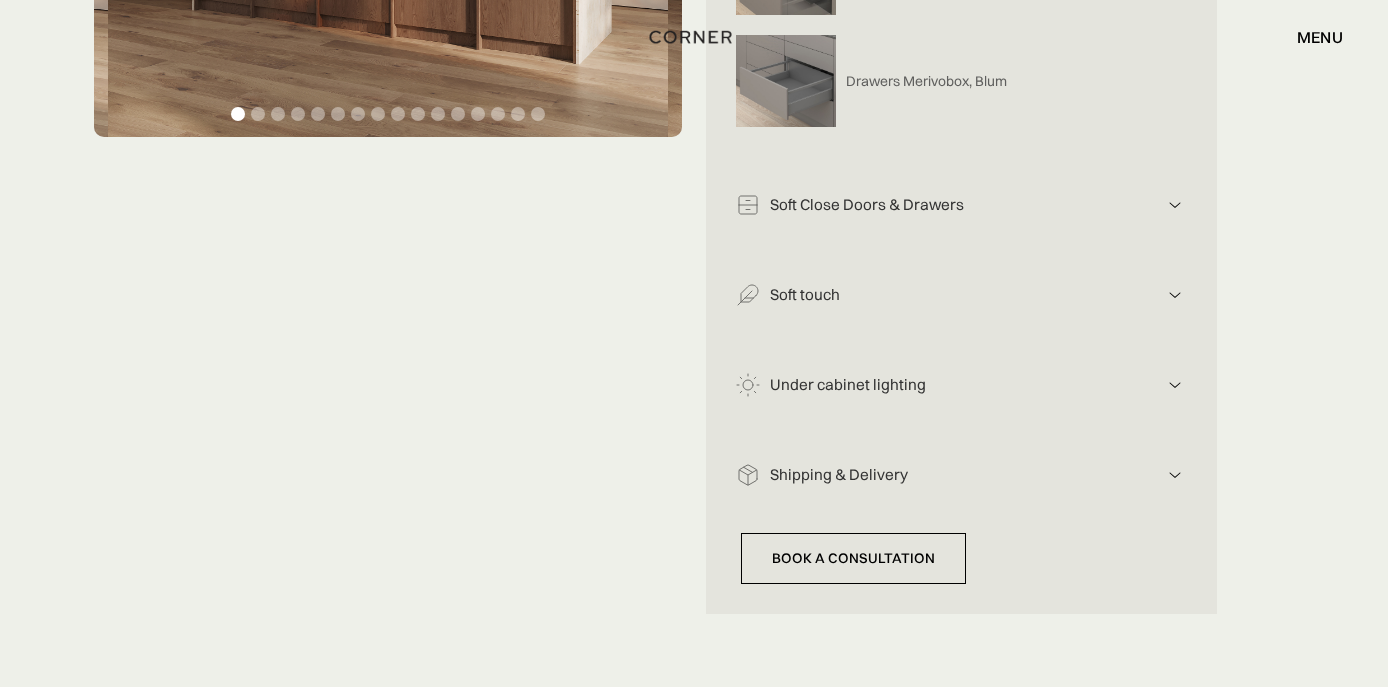 click at bounding box center [1175, -368] 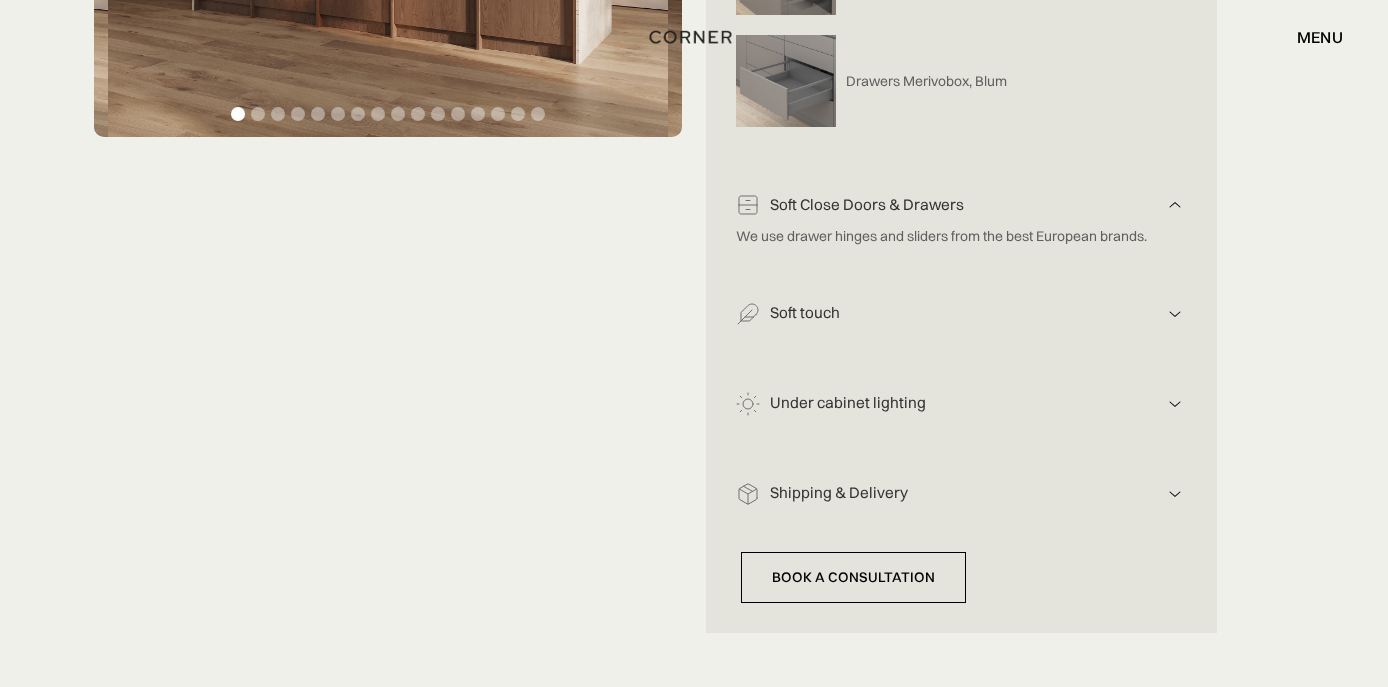 click at bounding box center (1175, -368) 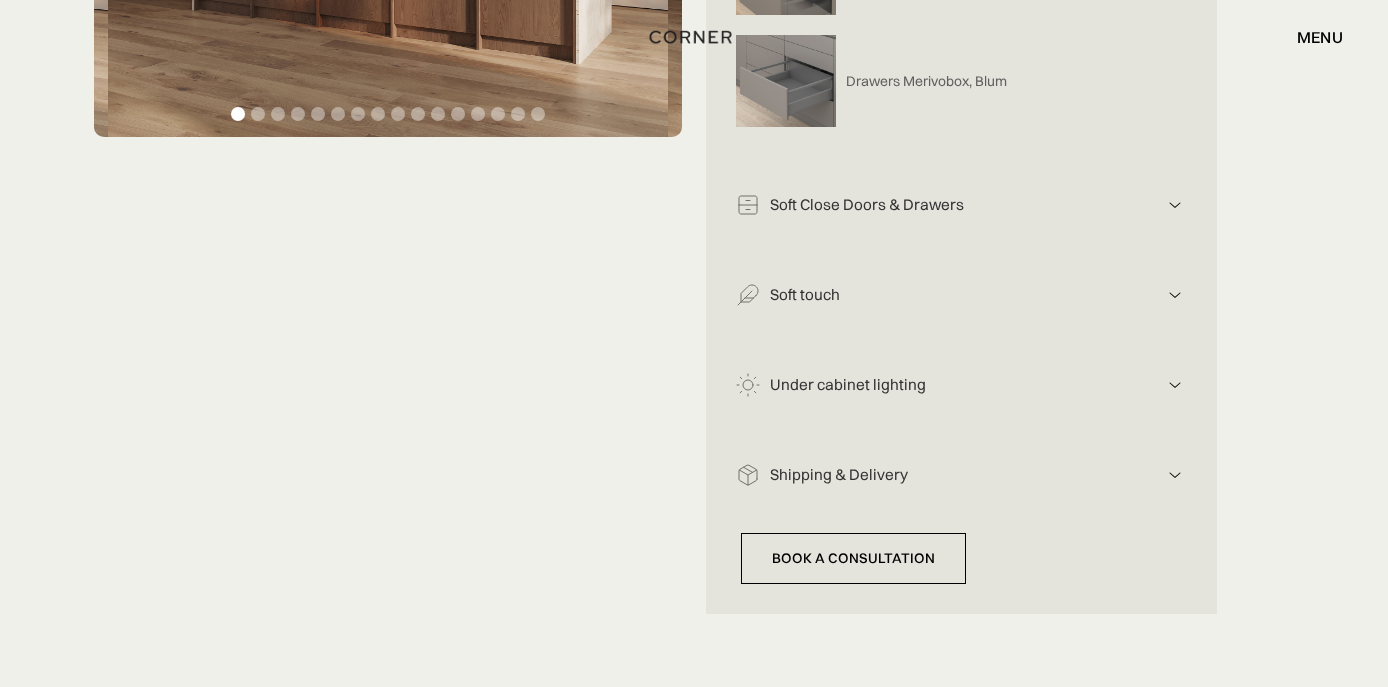 click at bounding box center (1175, -368) 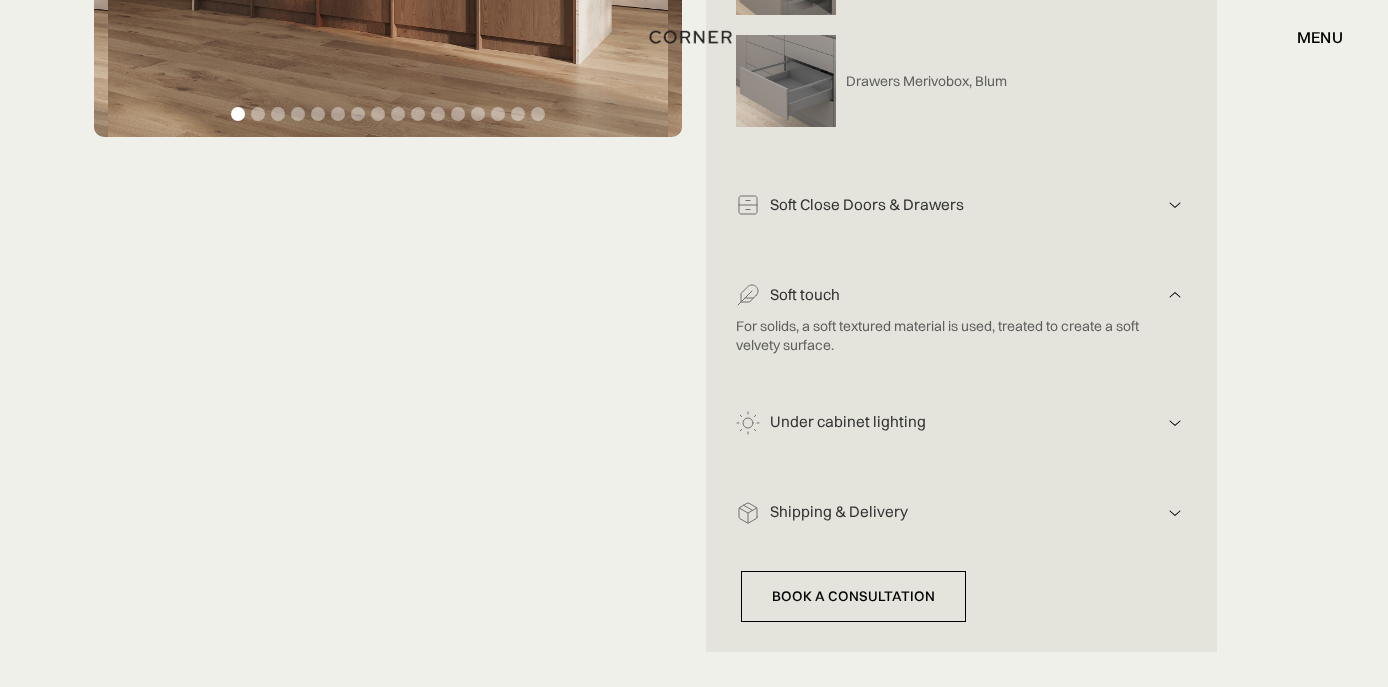 click at bounding box center [1175, -368] 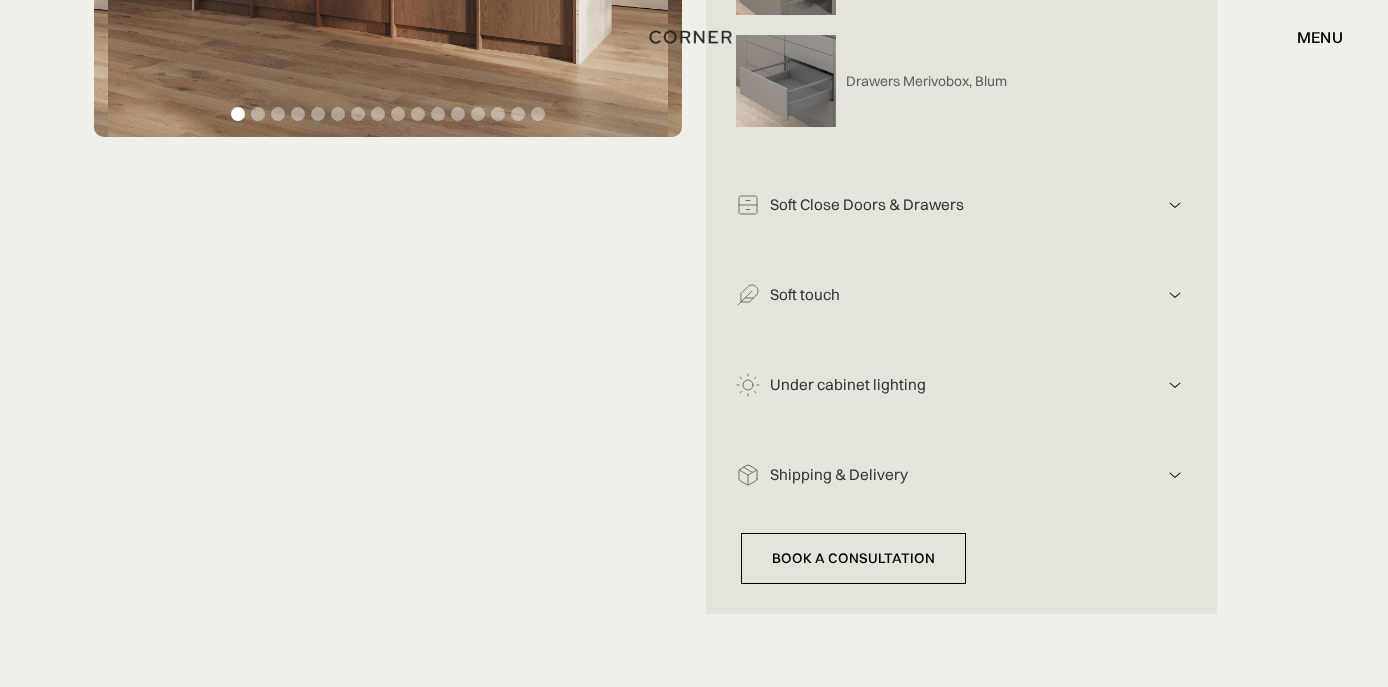 click at bounding box center (1175, -368) 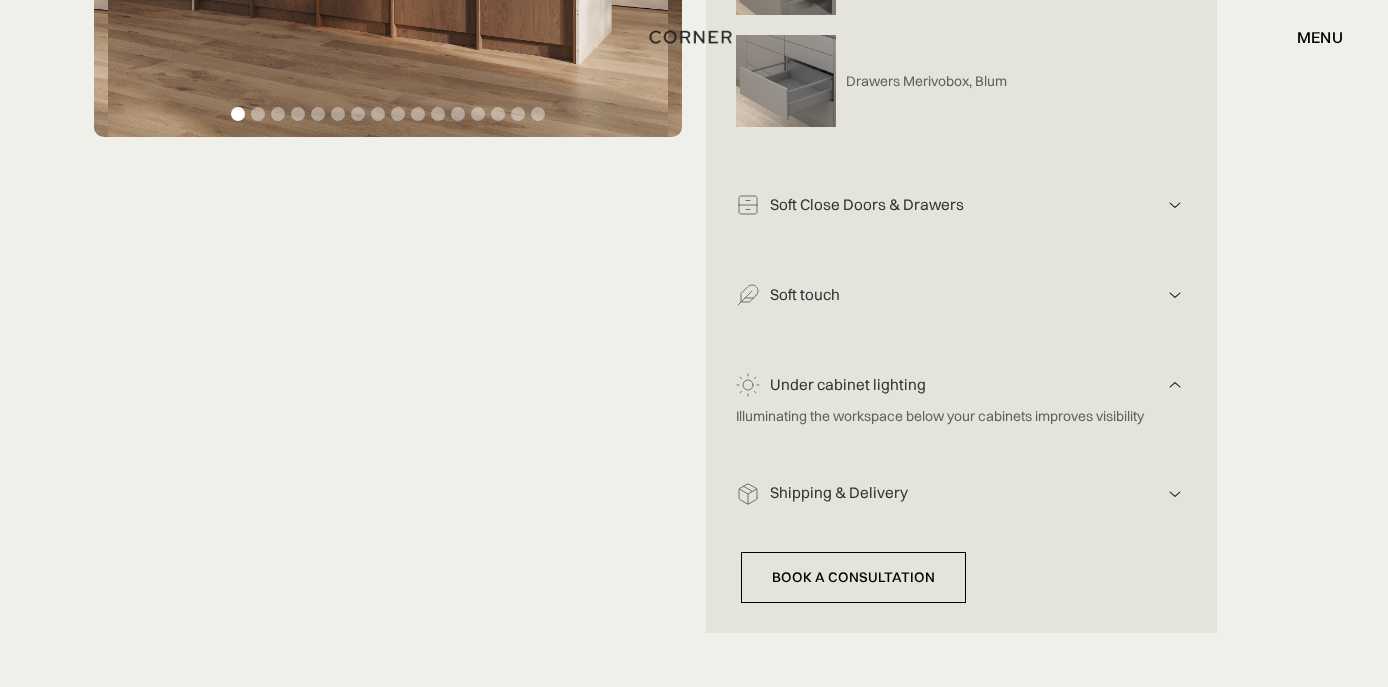 scroll, scrollTop: 990, scrollLeft: 0, axis: vertical 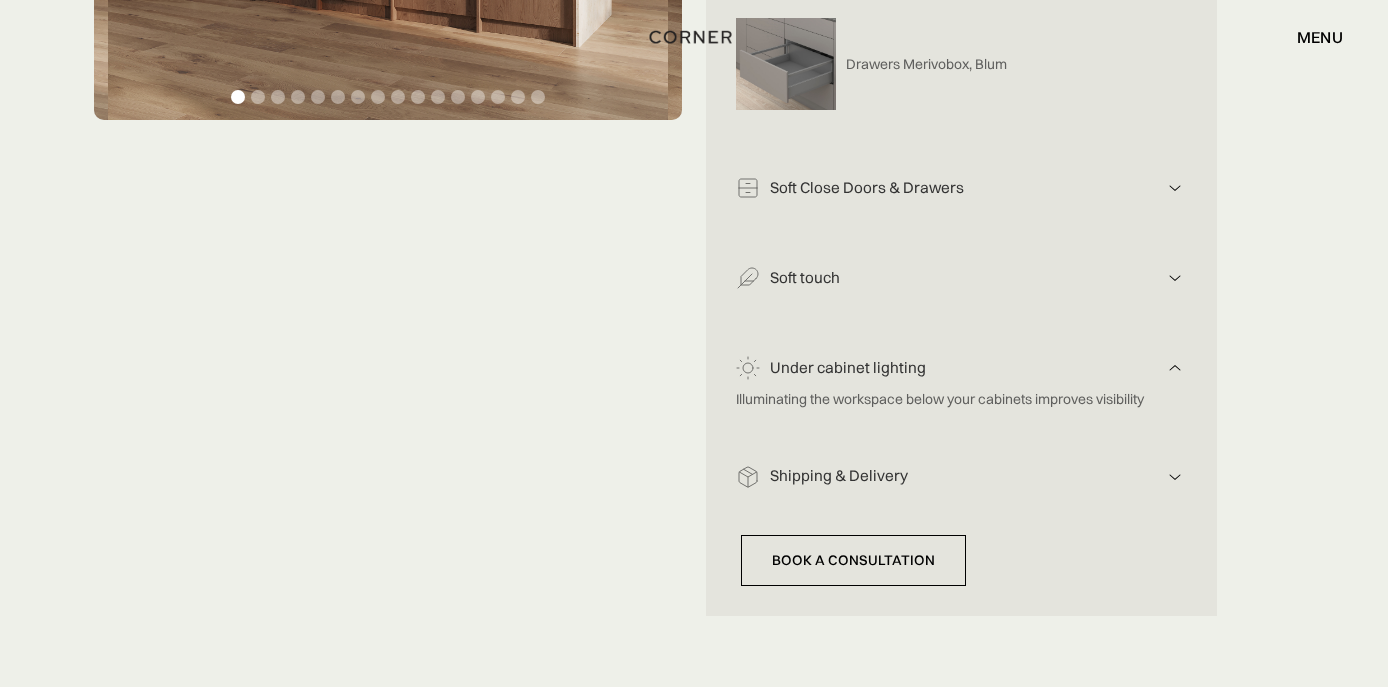 click at bounding box center [1175, -385] 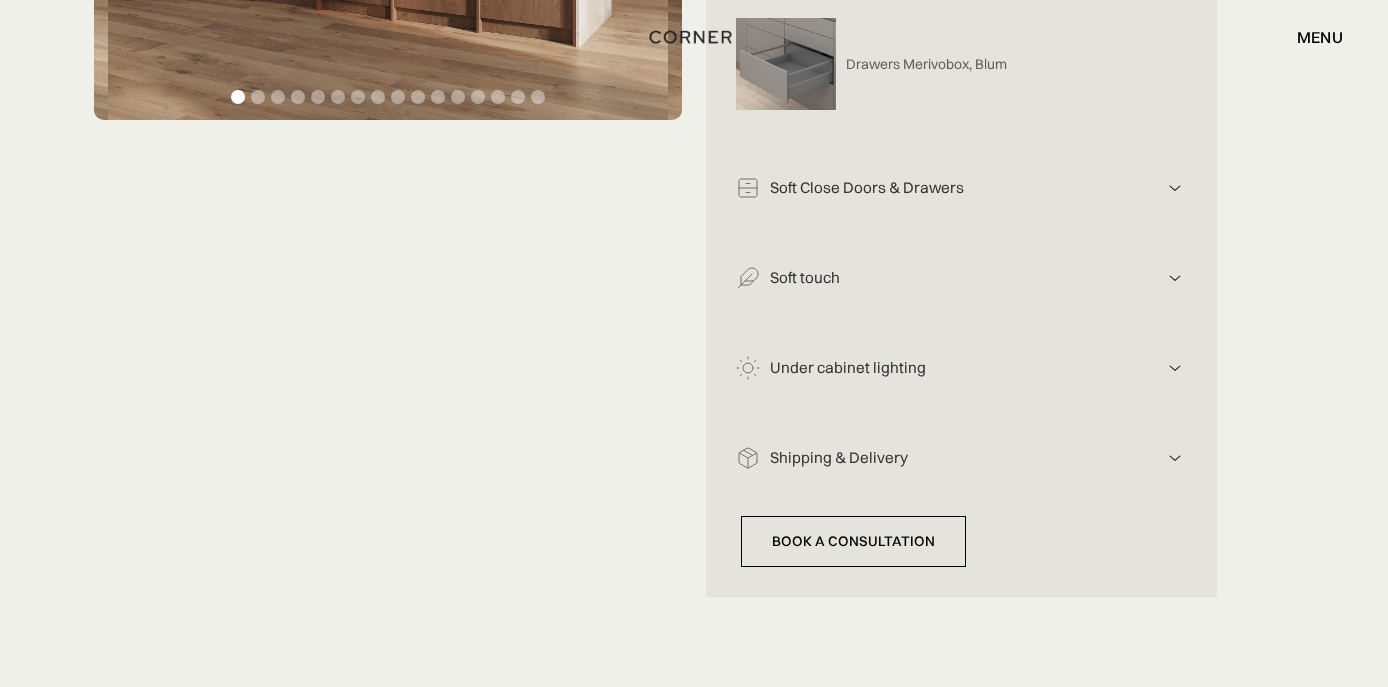 click at bounding box center [1175, -385] 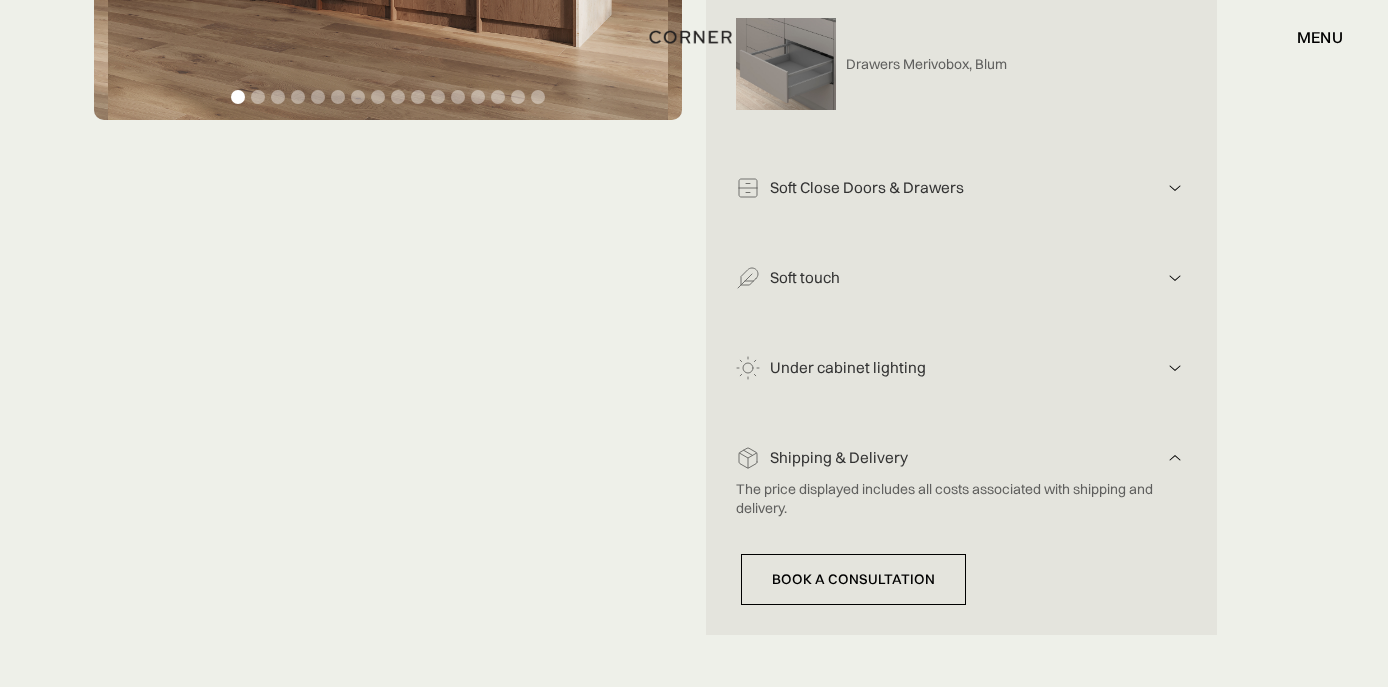 click at bounding box center [1175, -385] 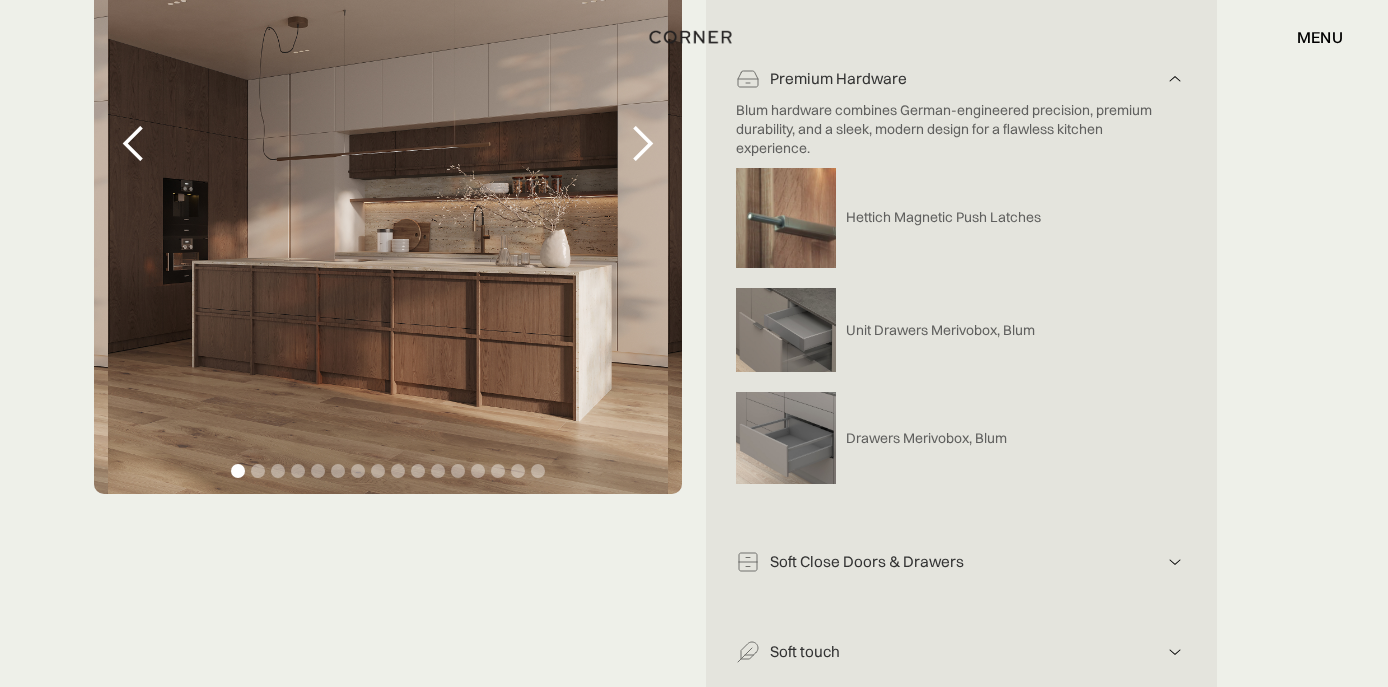 scroll, scrollTop: 601, scrollLeft: 0, axis: vertical 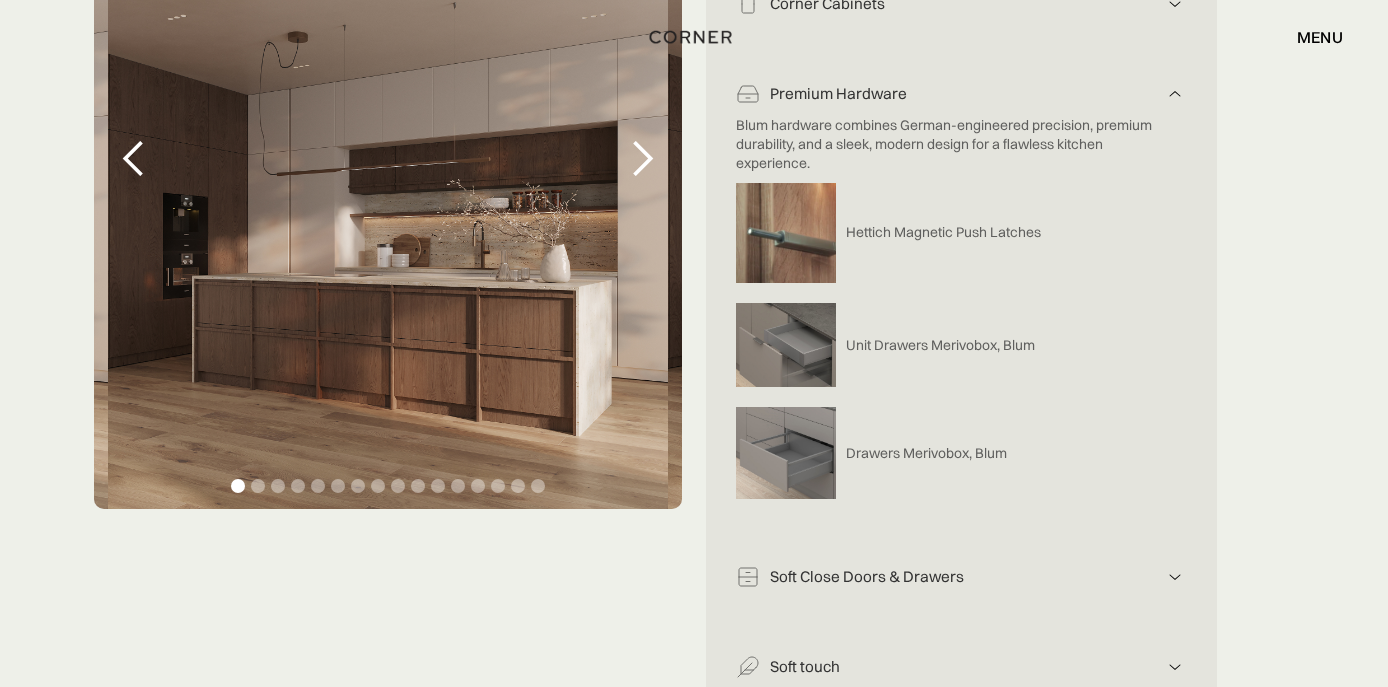 click at bounding box center (642, 159) 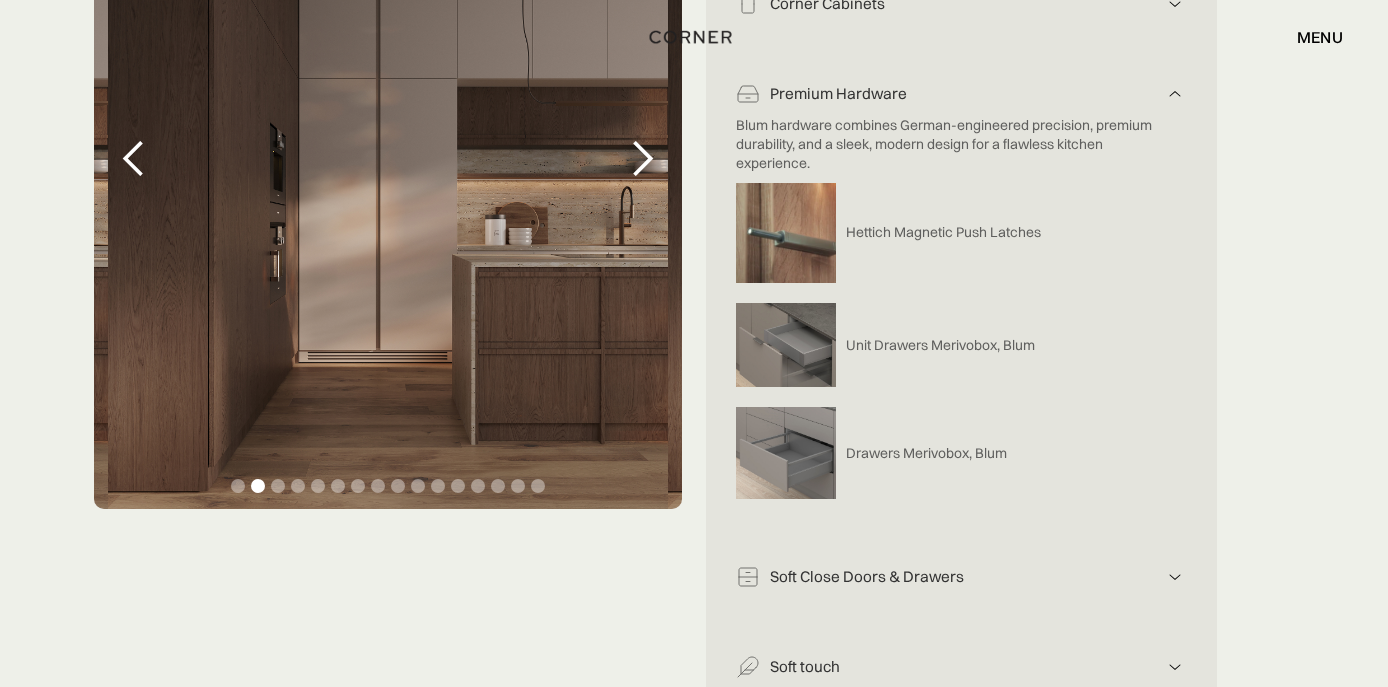click at bounding box center (642, 159) 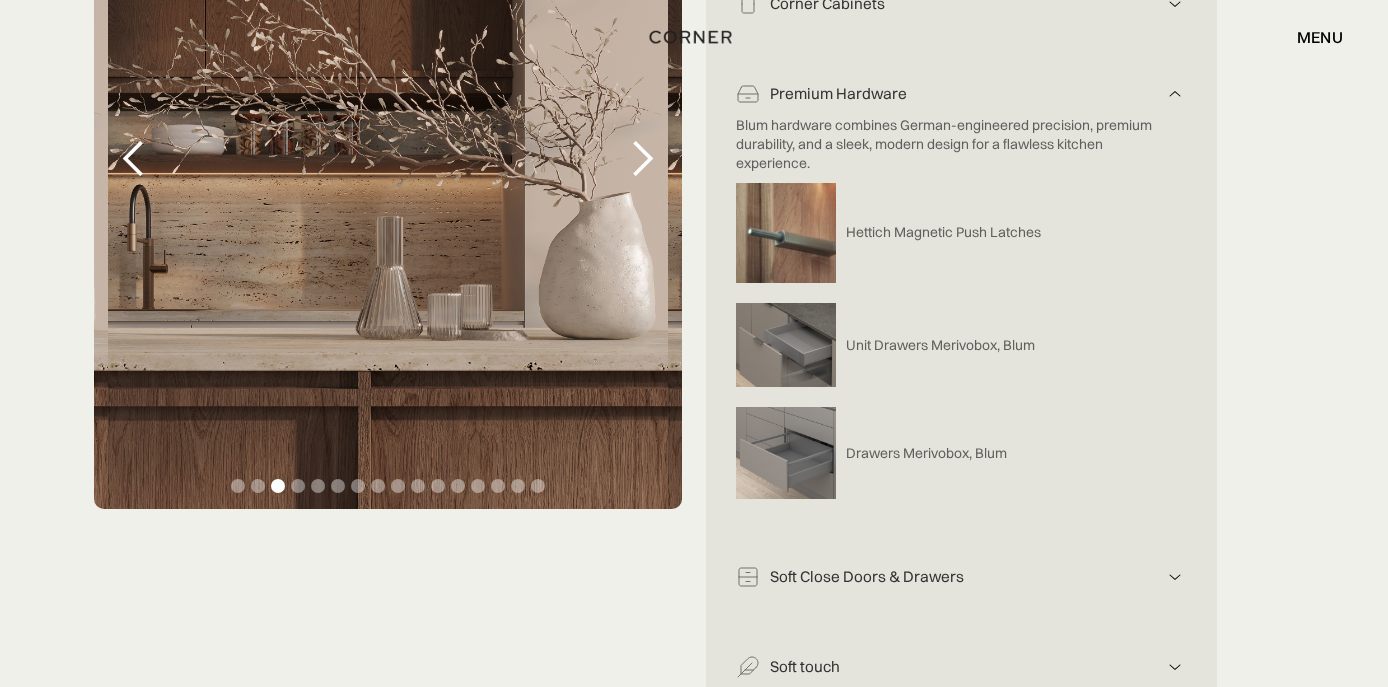 click at bounding box center [642, 159] 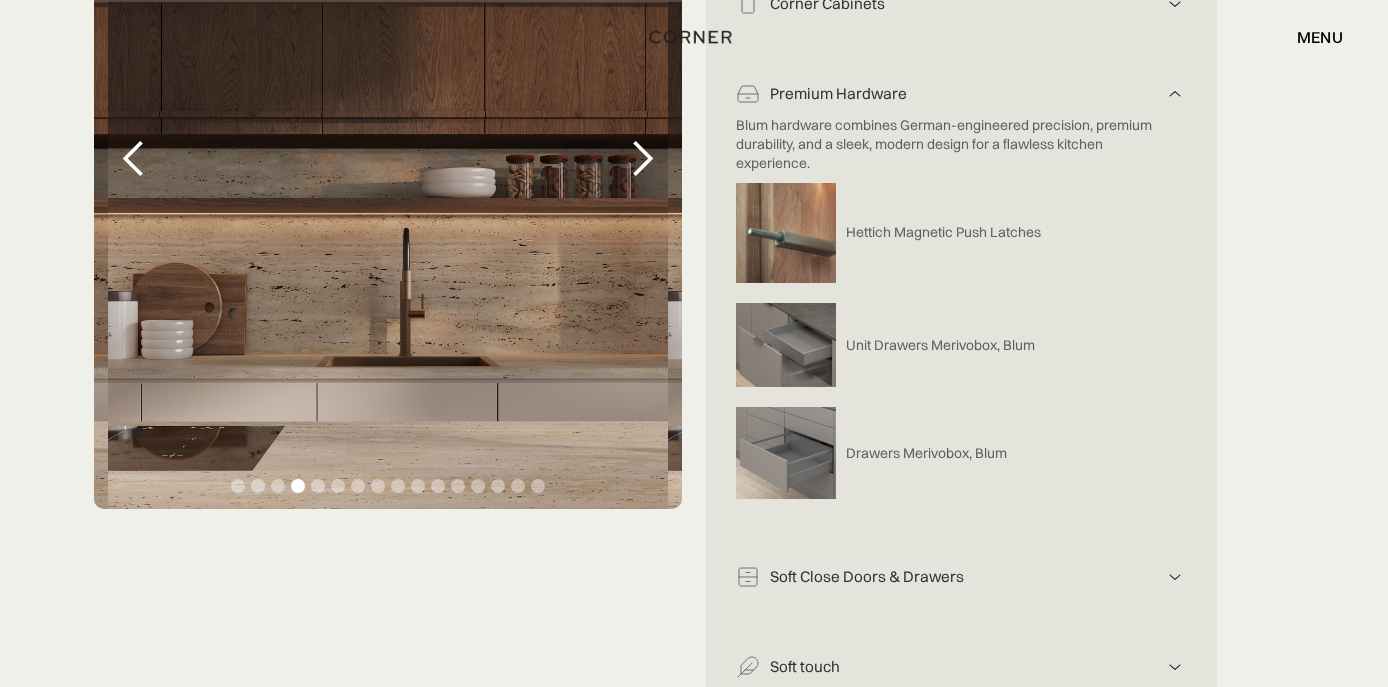click at bounding box center (642, 159) 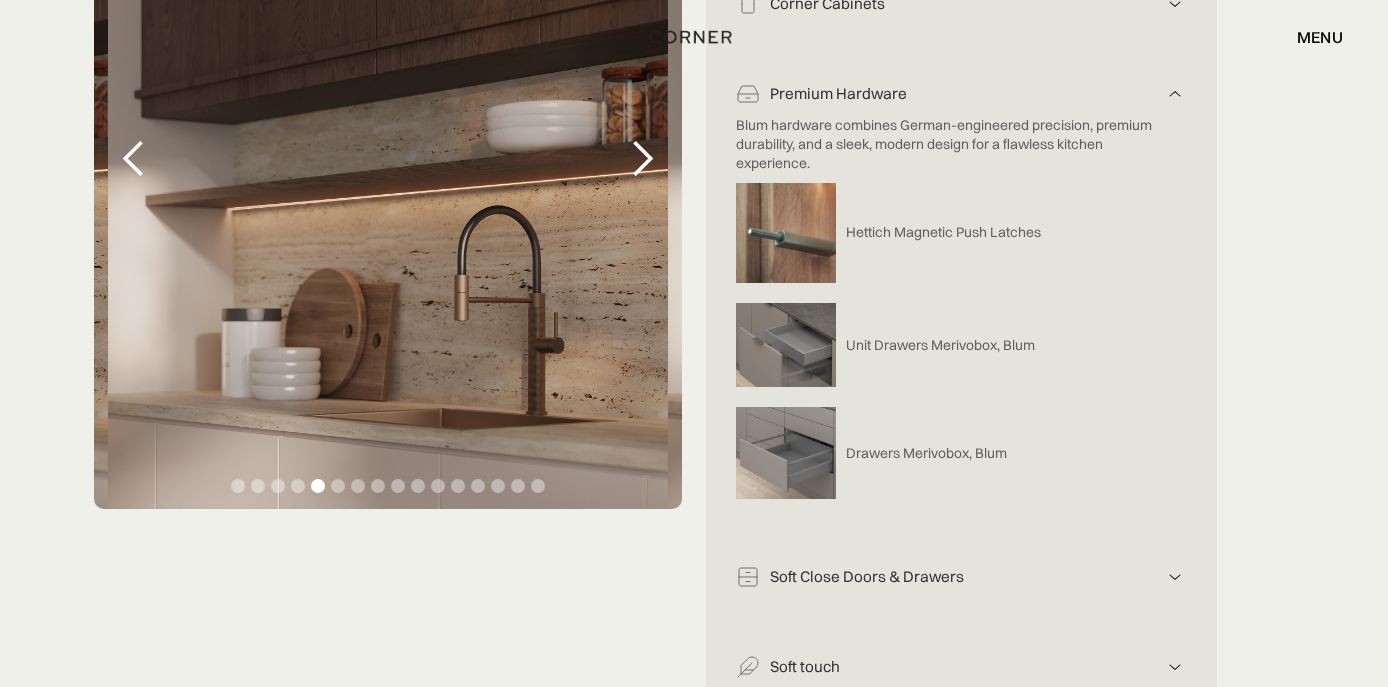 click at bounding box center [642, 159] 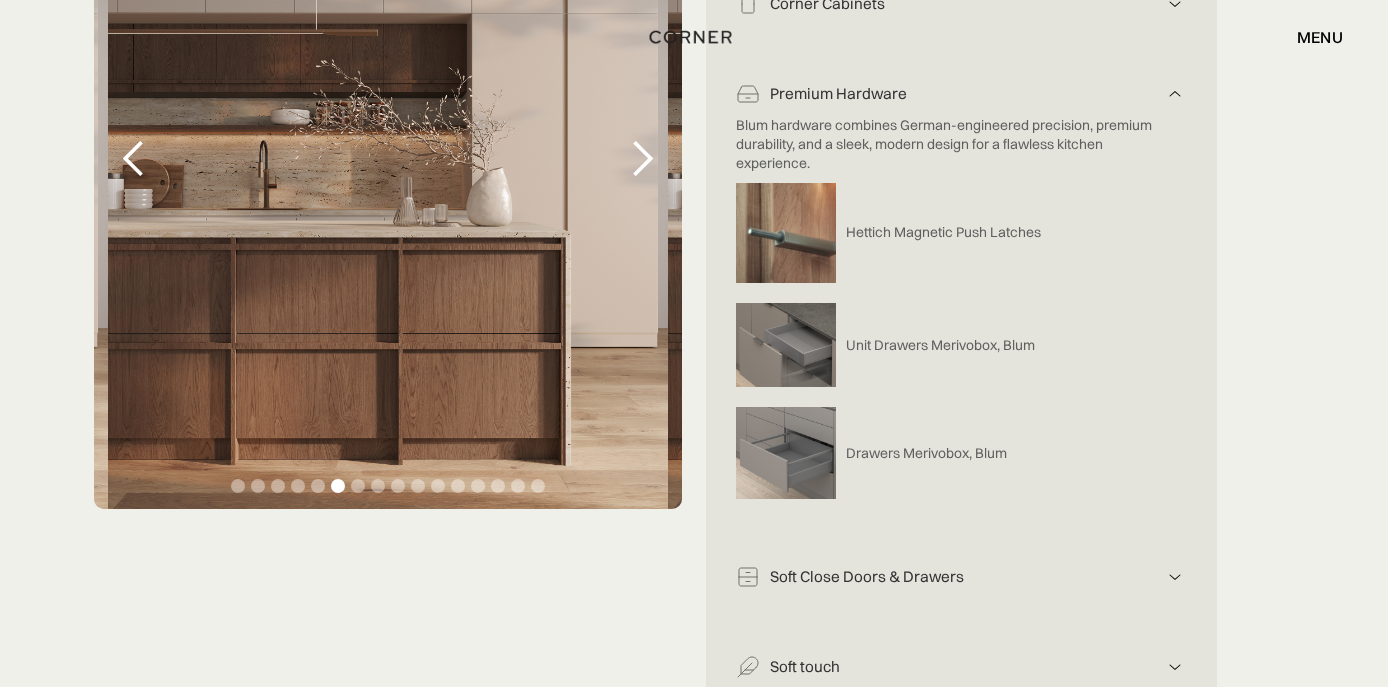 click at bounding box center (642, 159) 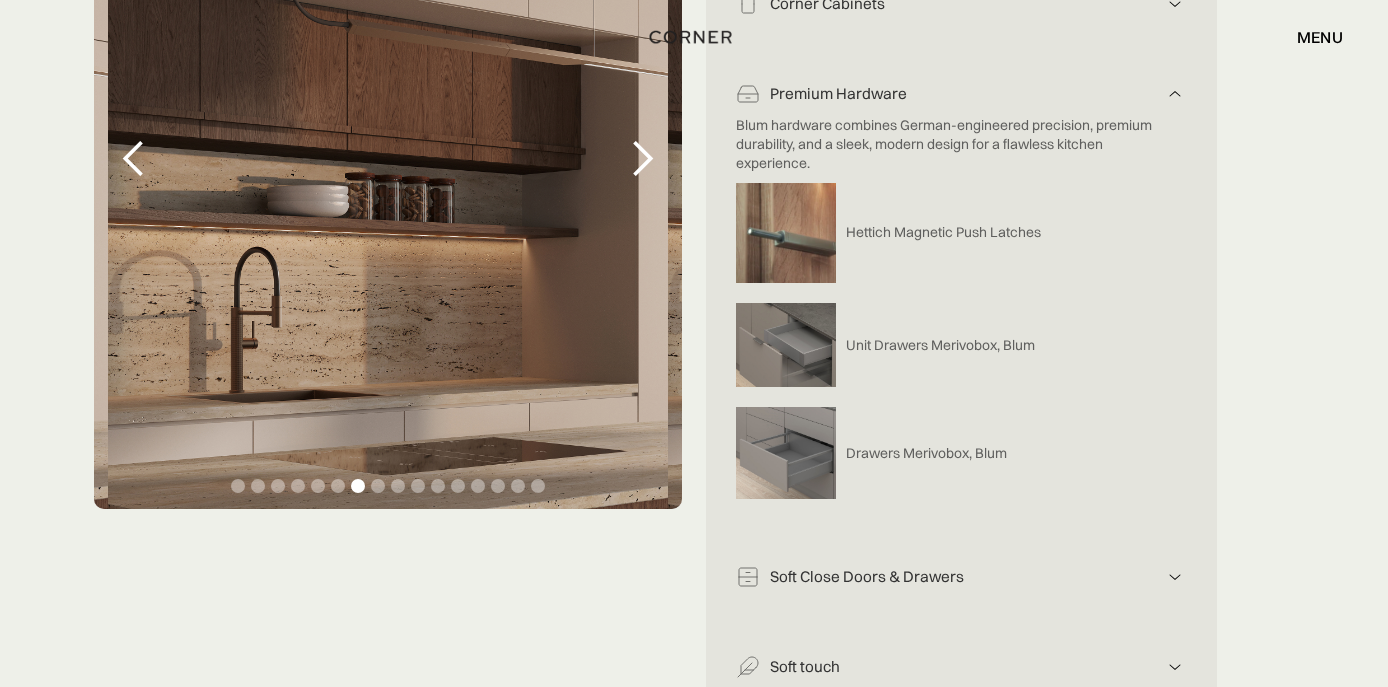 click at bounding box center (642, 159) 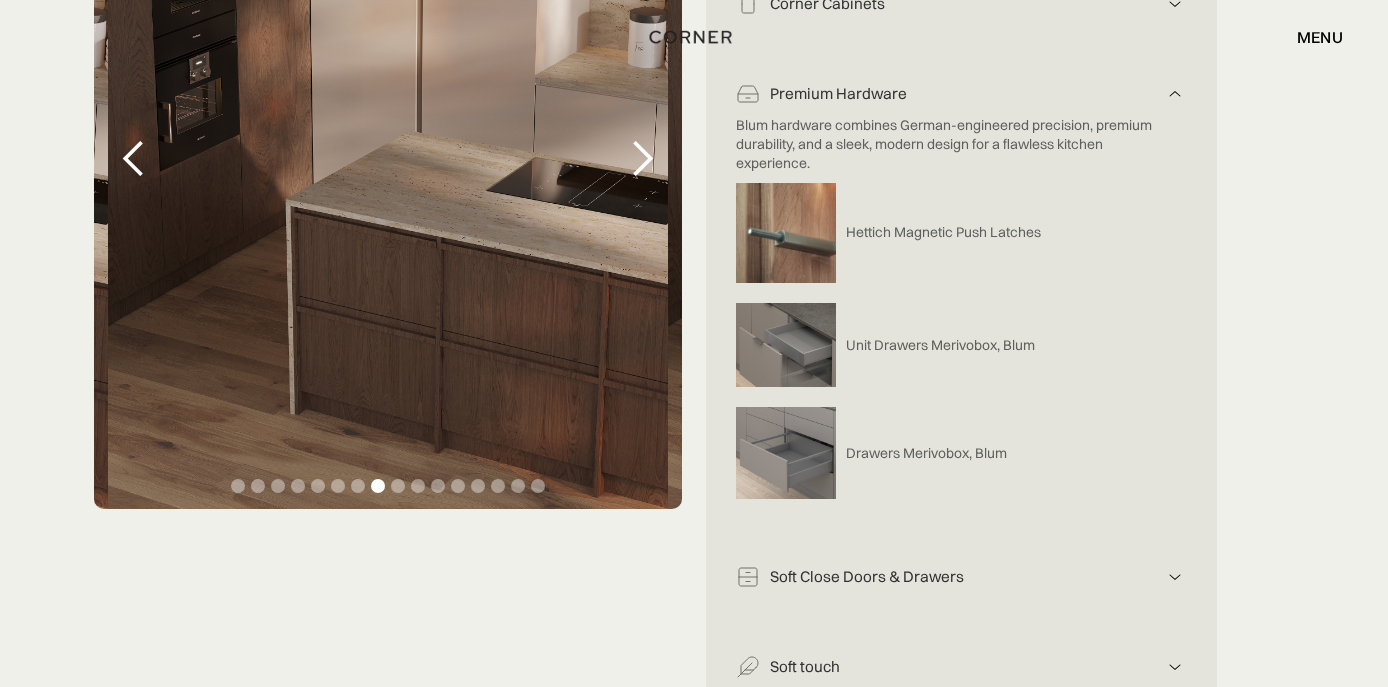 click at bounding box center (642, 159) 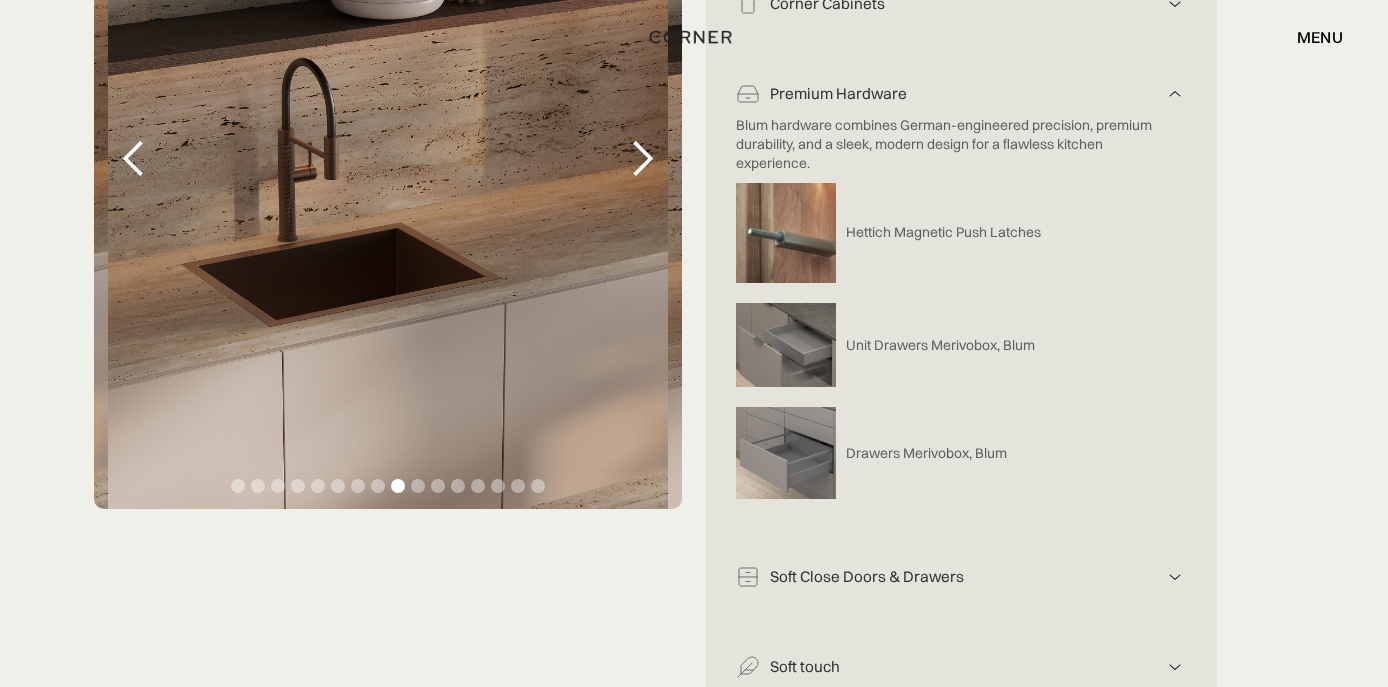 click at bounding box center [642, 159] 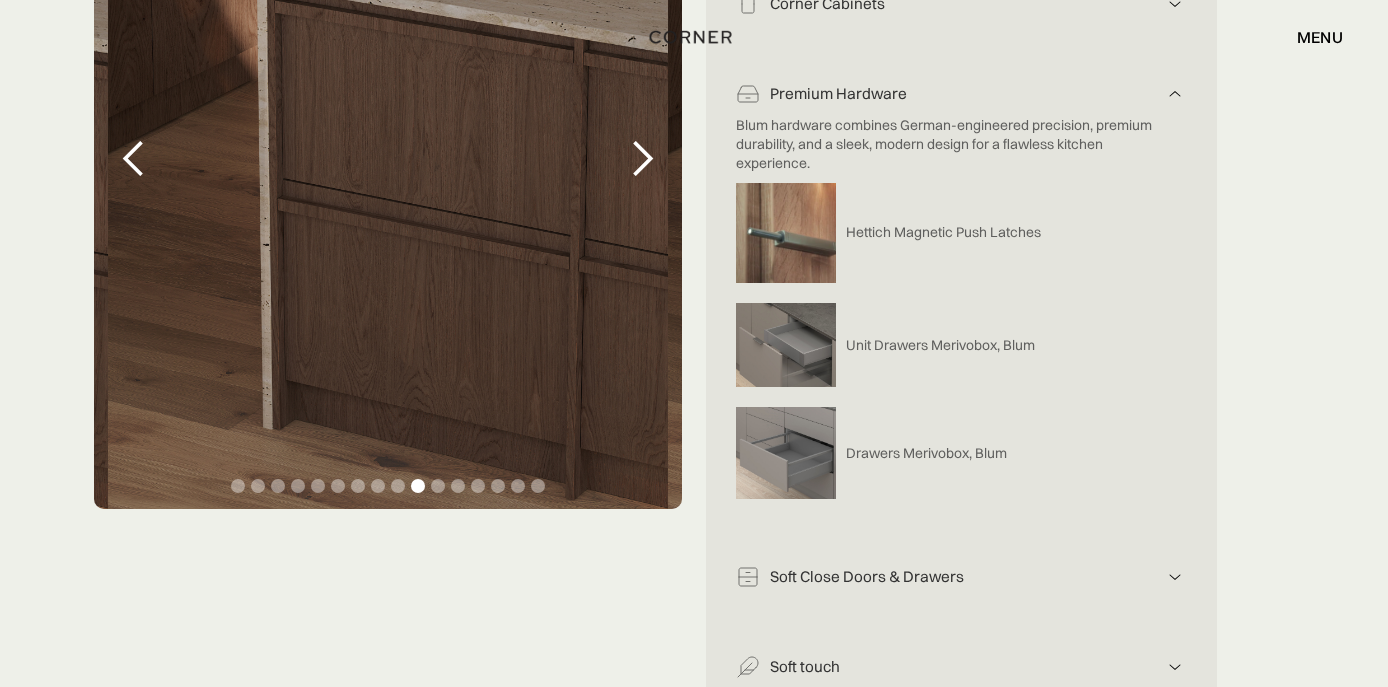 click at bounding box center [642, 159] 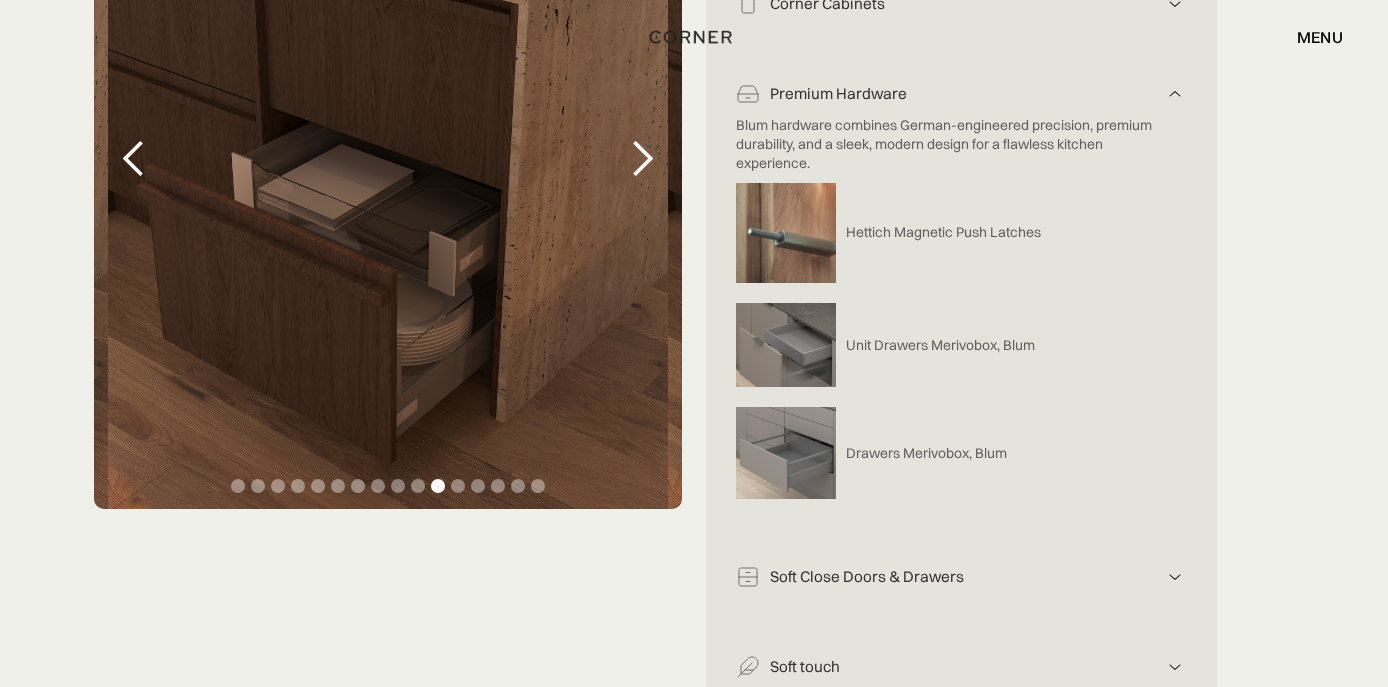 click at bounding box center [642, 159] 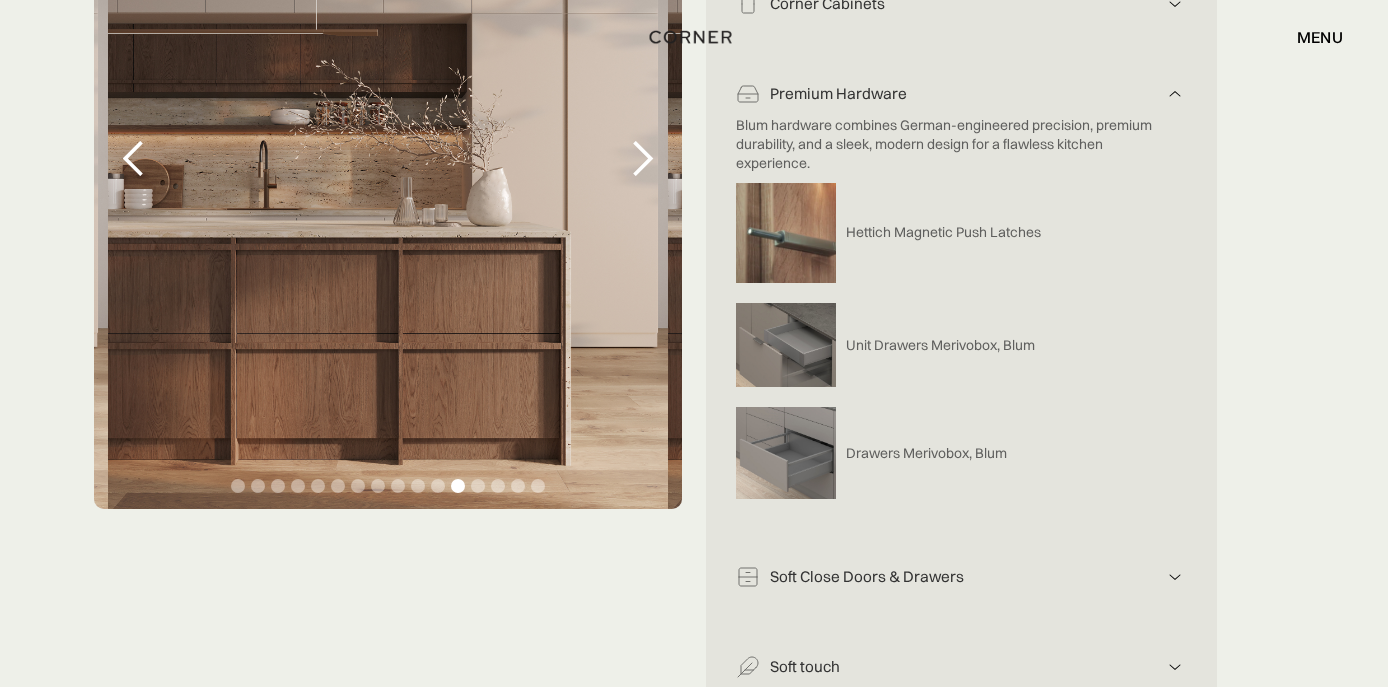 click at bounding box center (642, 159) 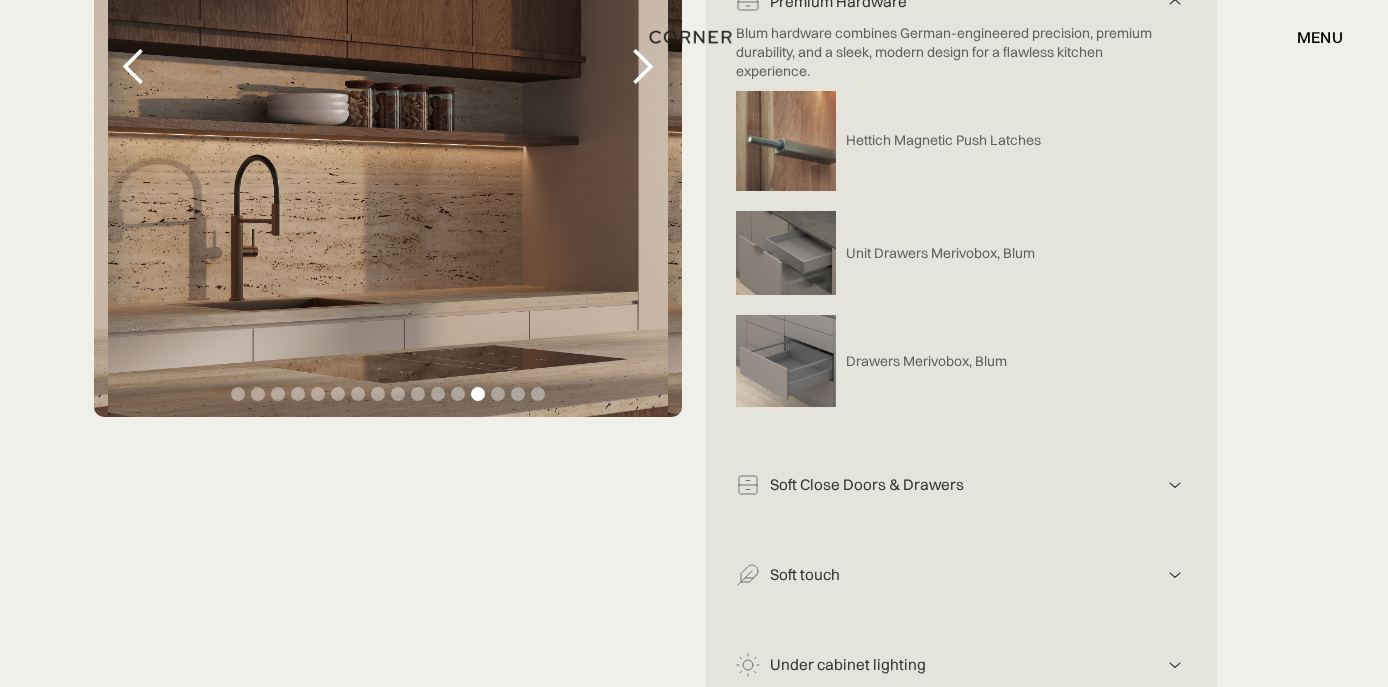scroll, scrollTop: 549, scrollLeft: 0, axis: vertical 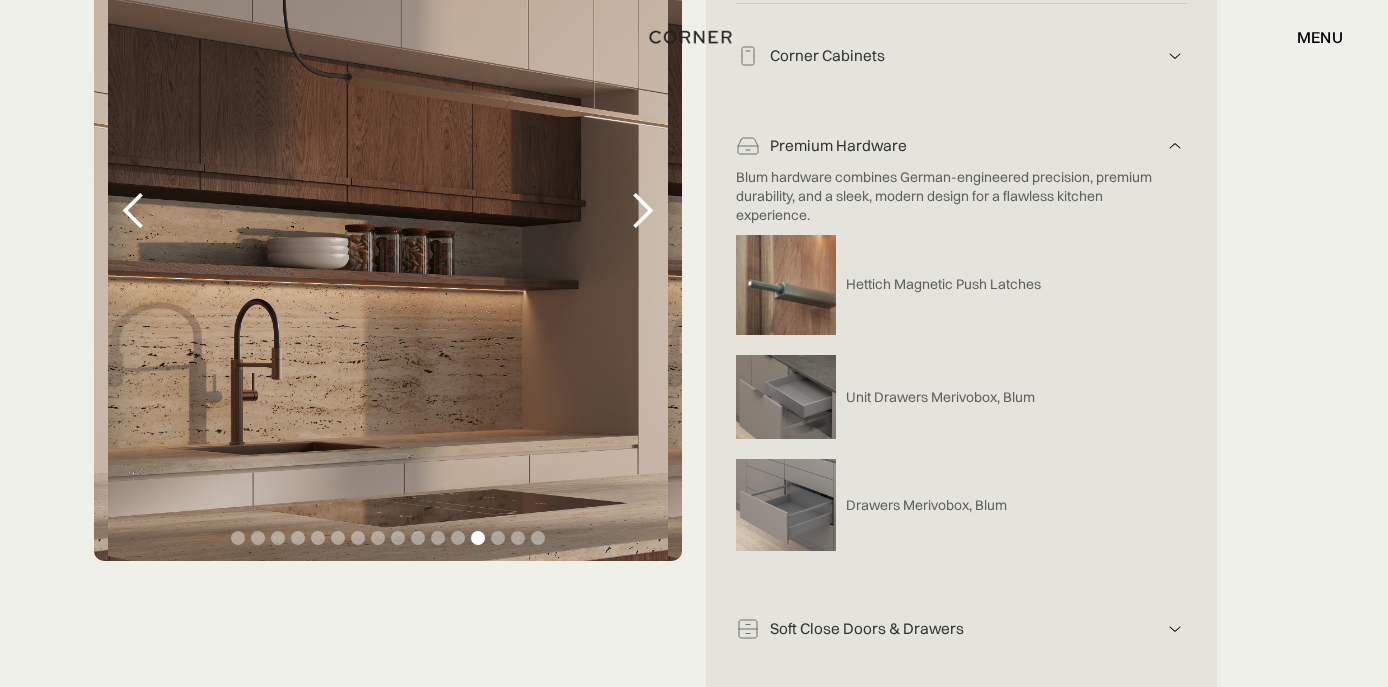 click at bounding box center [642, 211] 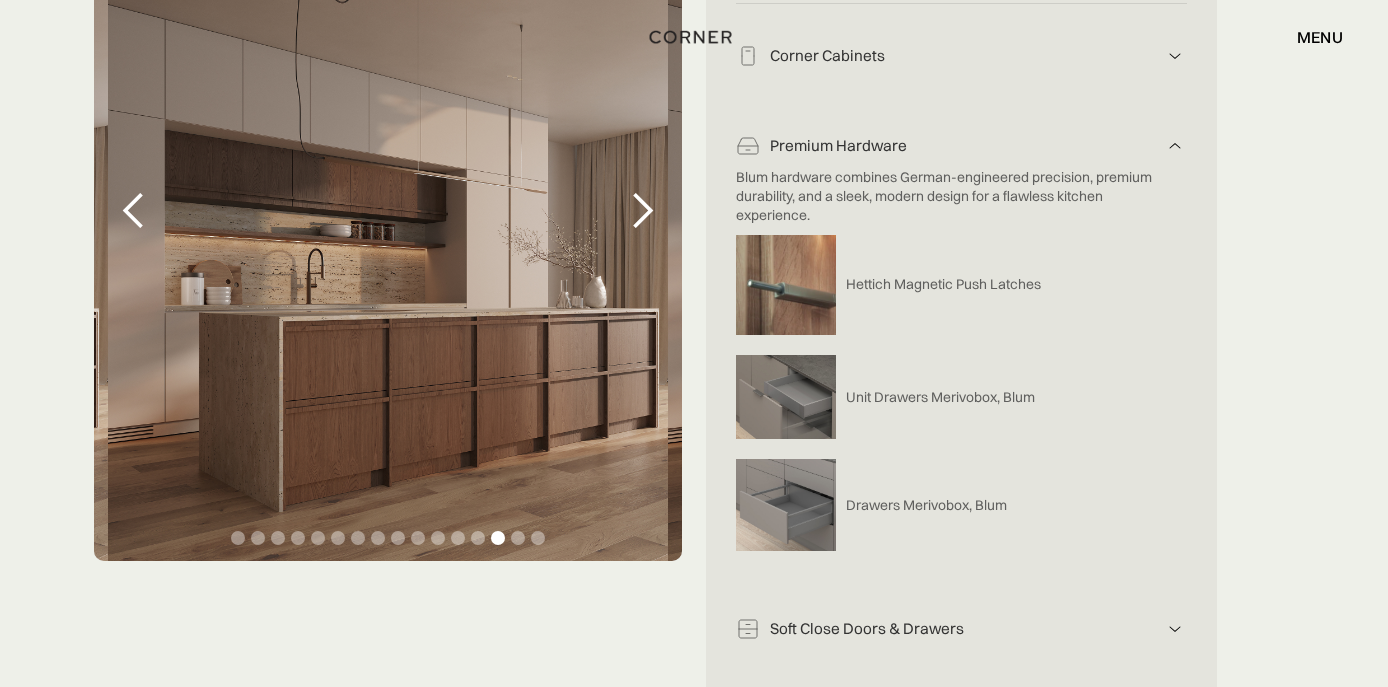 click at bounding box center [134, 211] 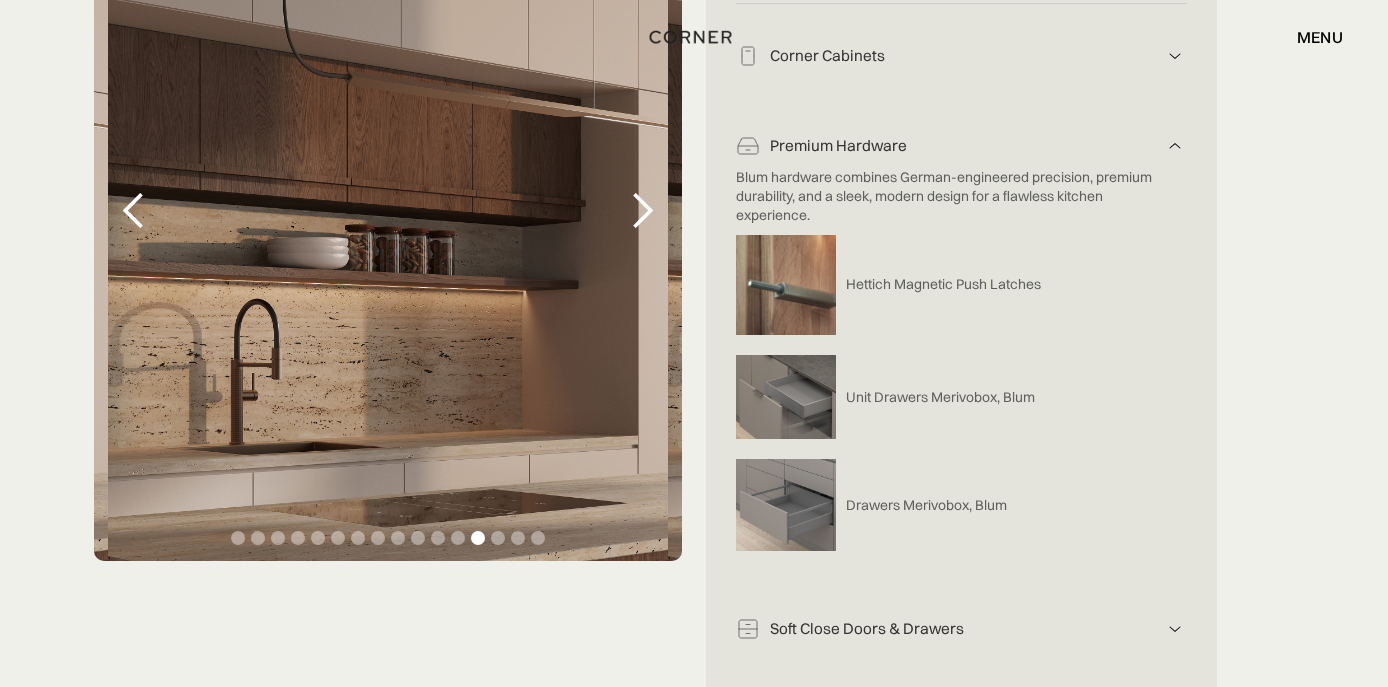 click at bounding box center [134, 211] 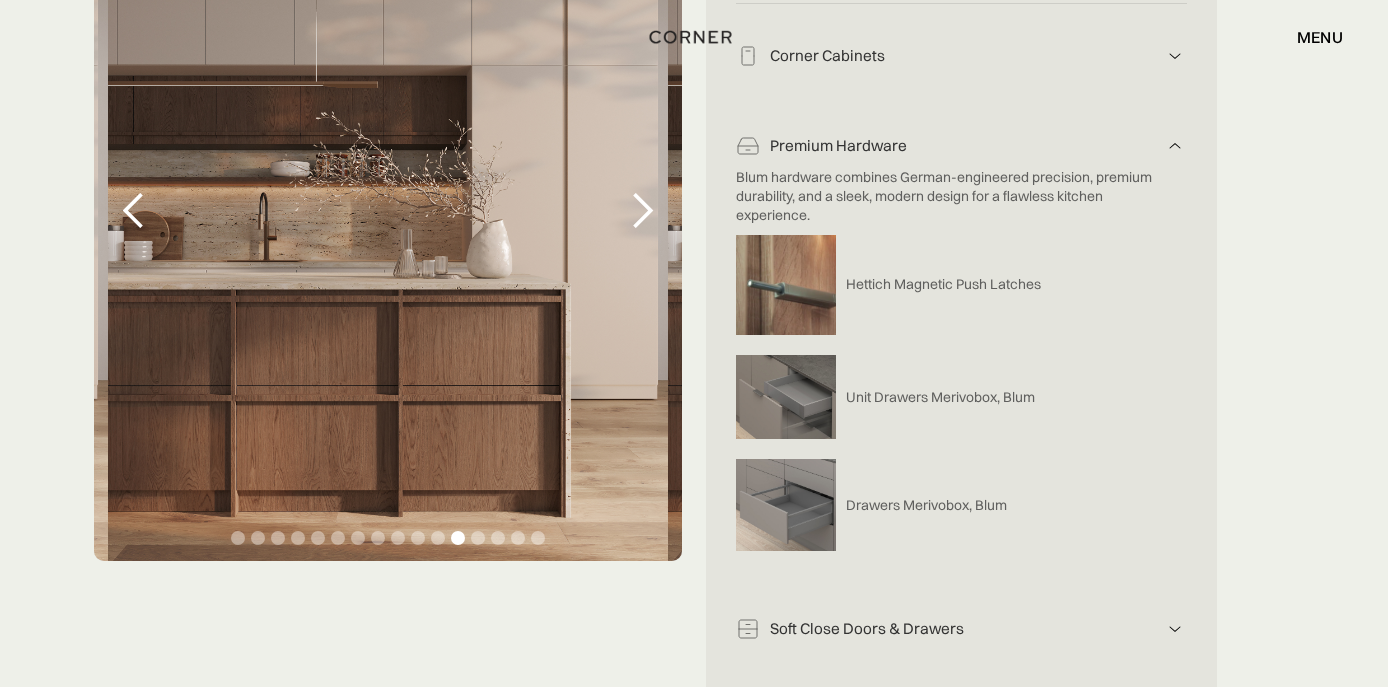 click at bounding box center [134, 211] 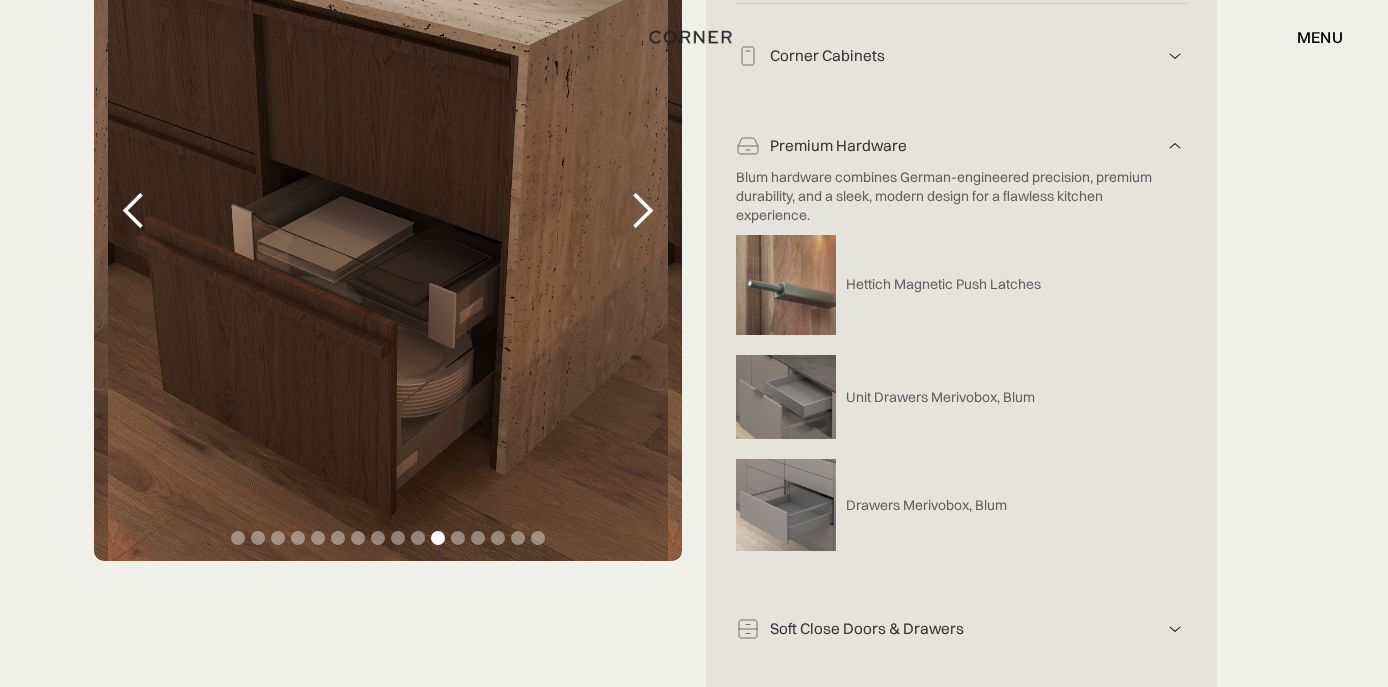 click at bounding box center [134, 211] 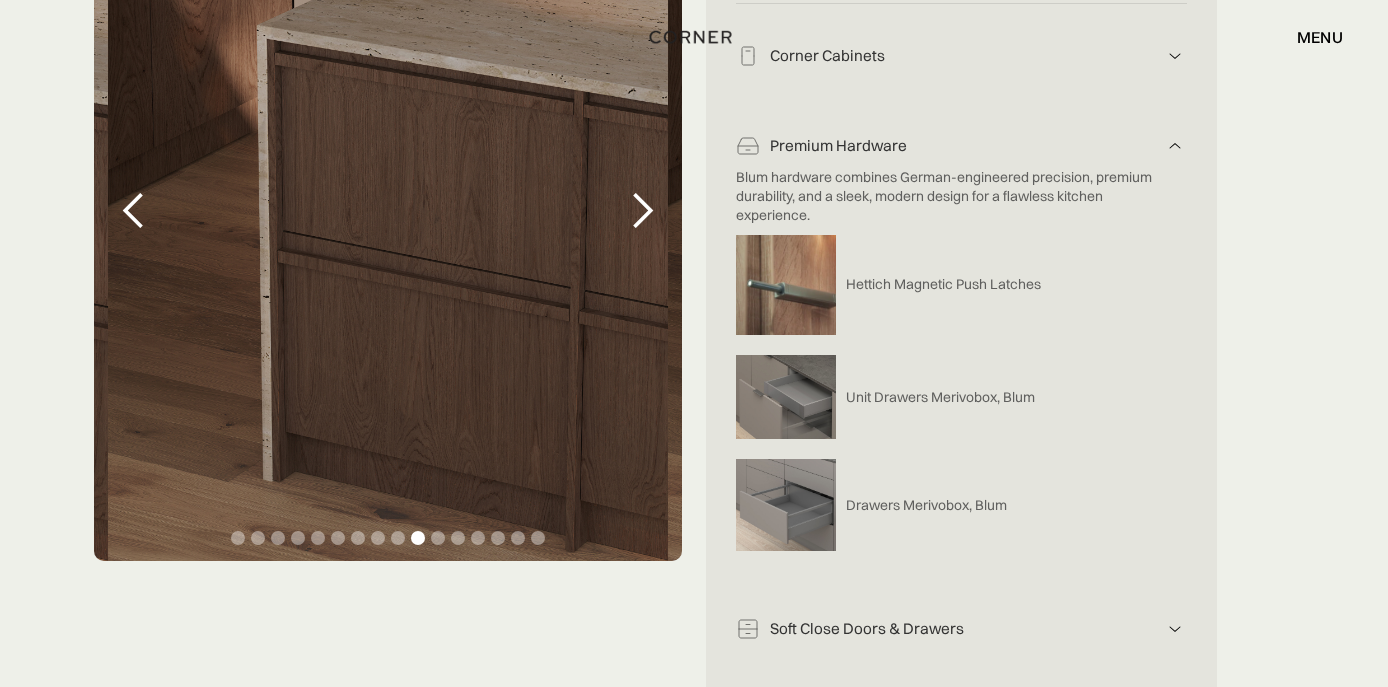 click at bounding box center [134, 211] 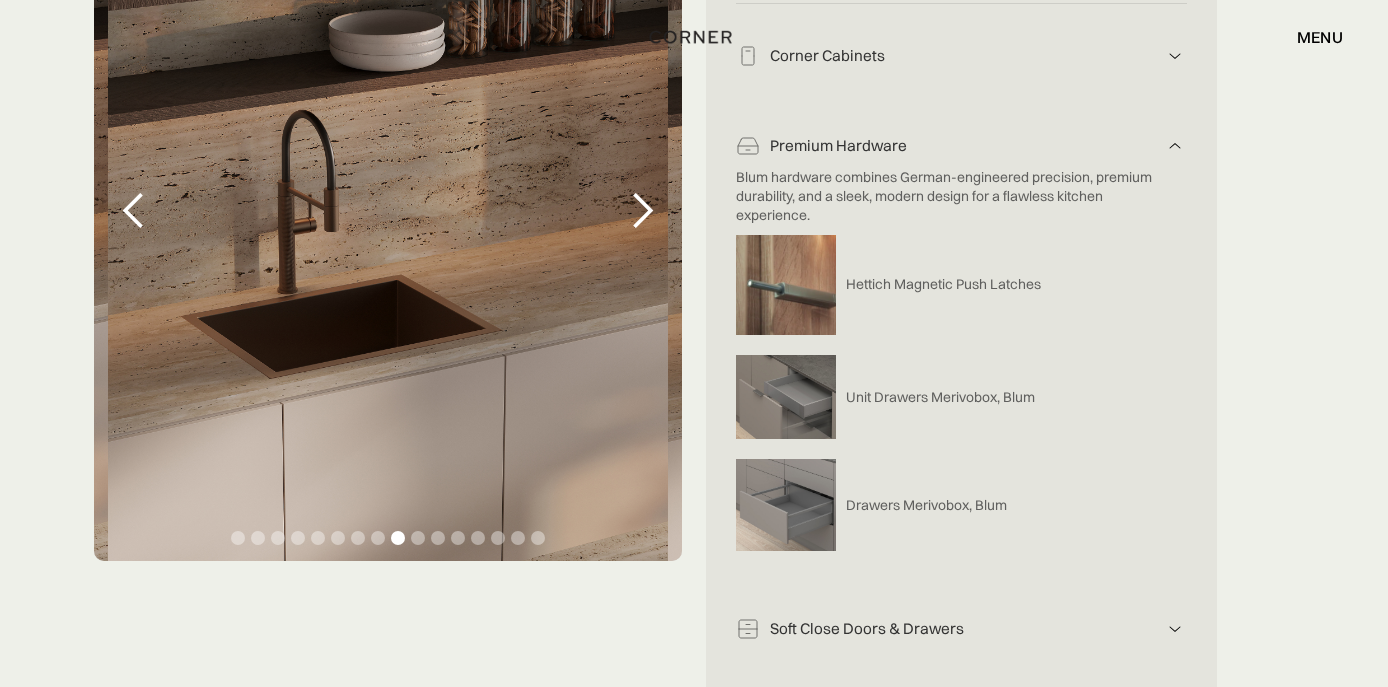 click at bounding box center [134, 211] 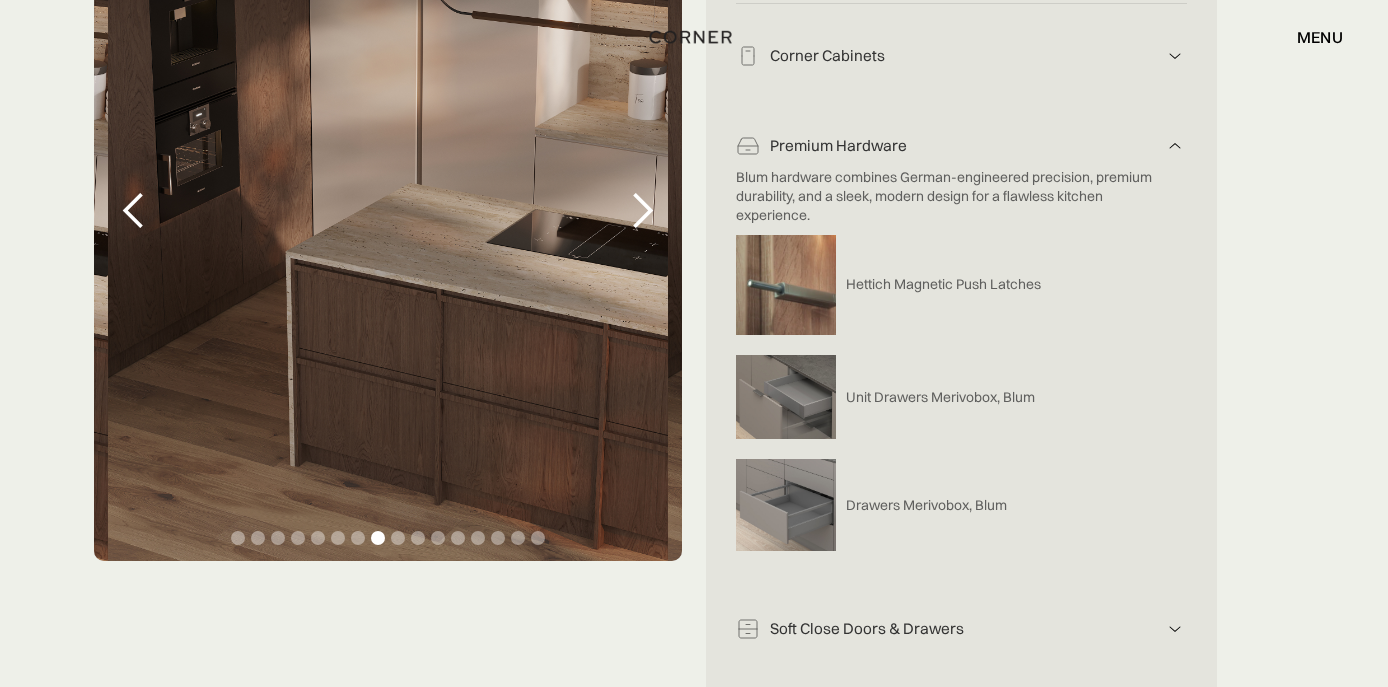 click at bounding box center [134, 211] 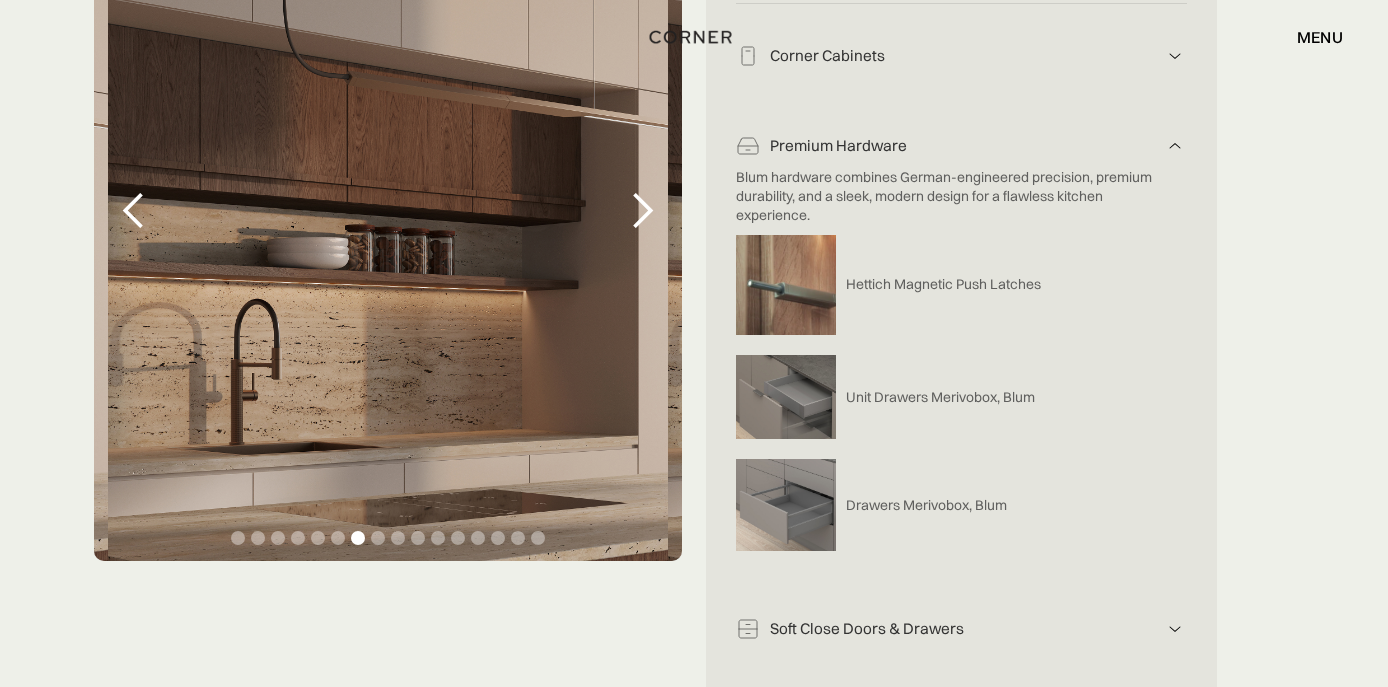 click at bounding box center (134, 211) 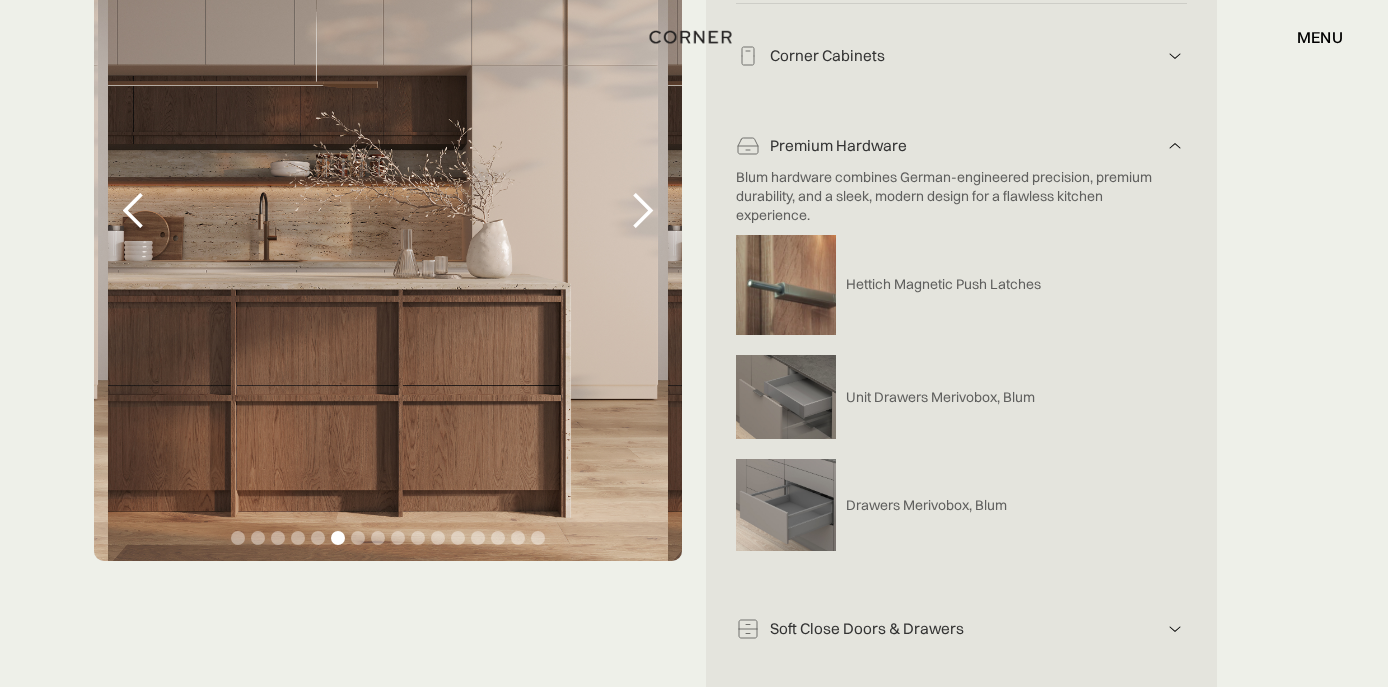 click at bounding box center [134, 211] 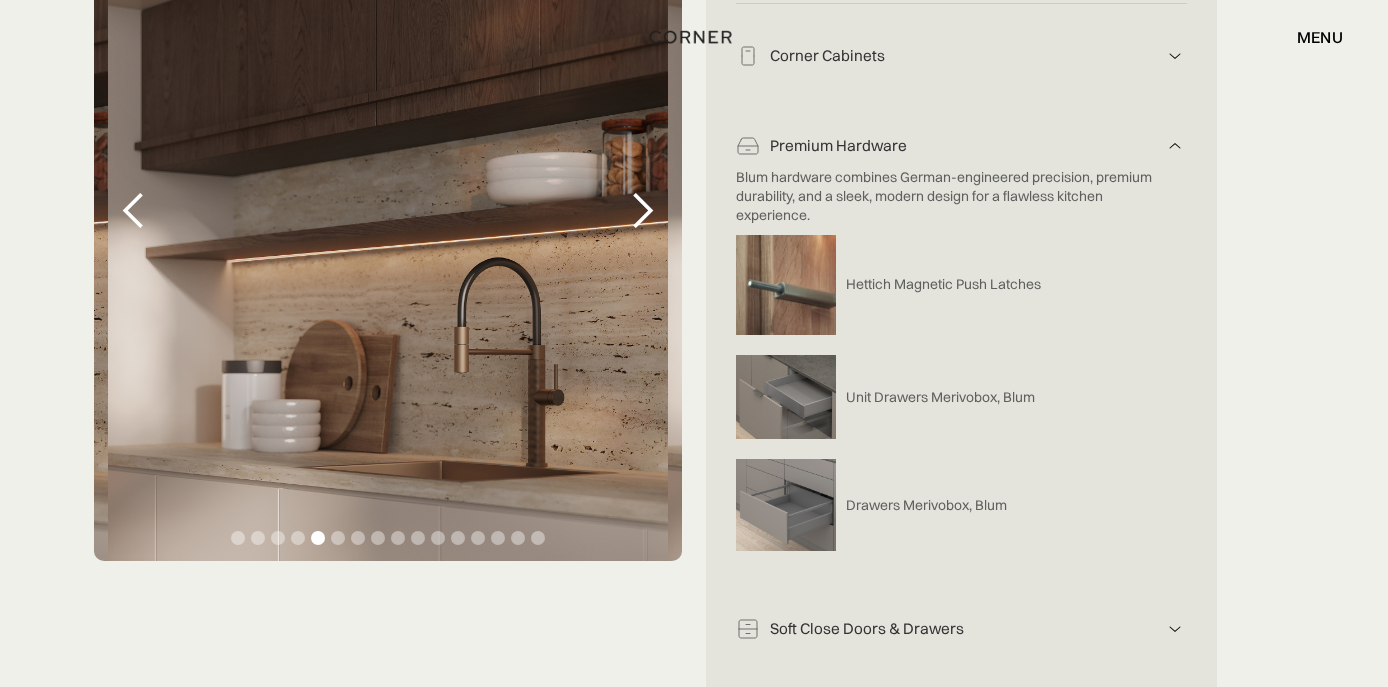 click at bounding box center (134, 211) 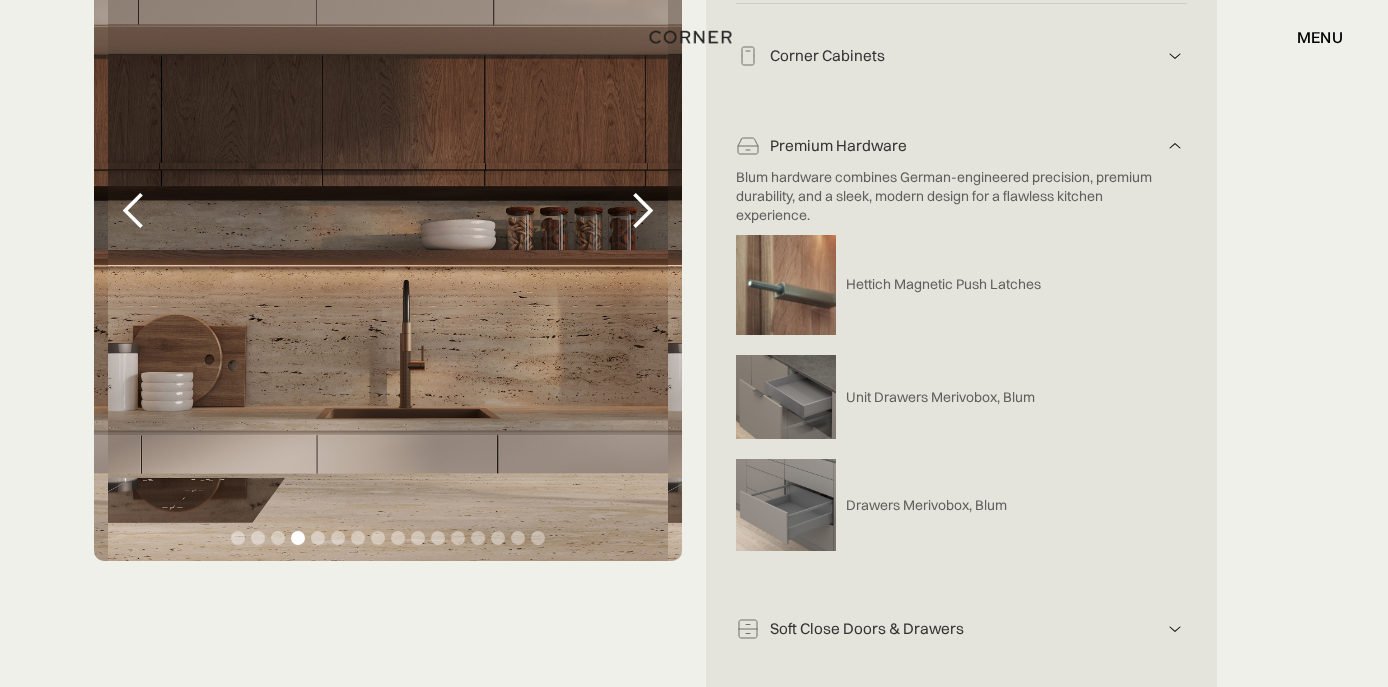 click at bounding box center (134, 211) 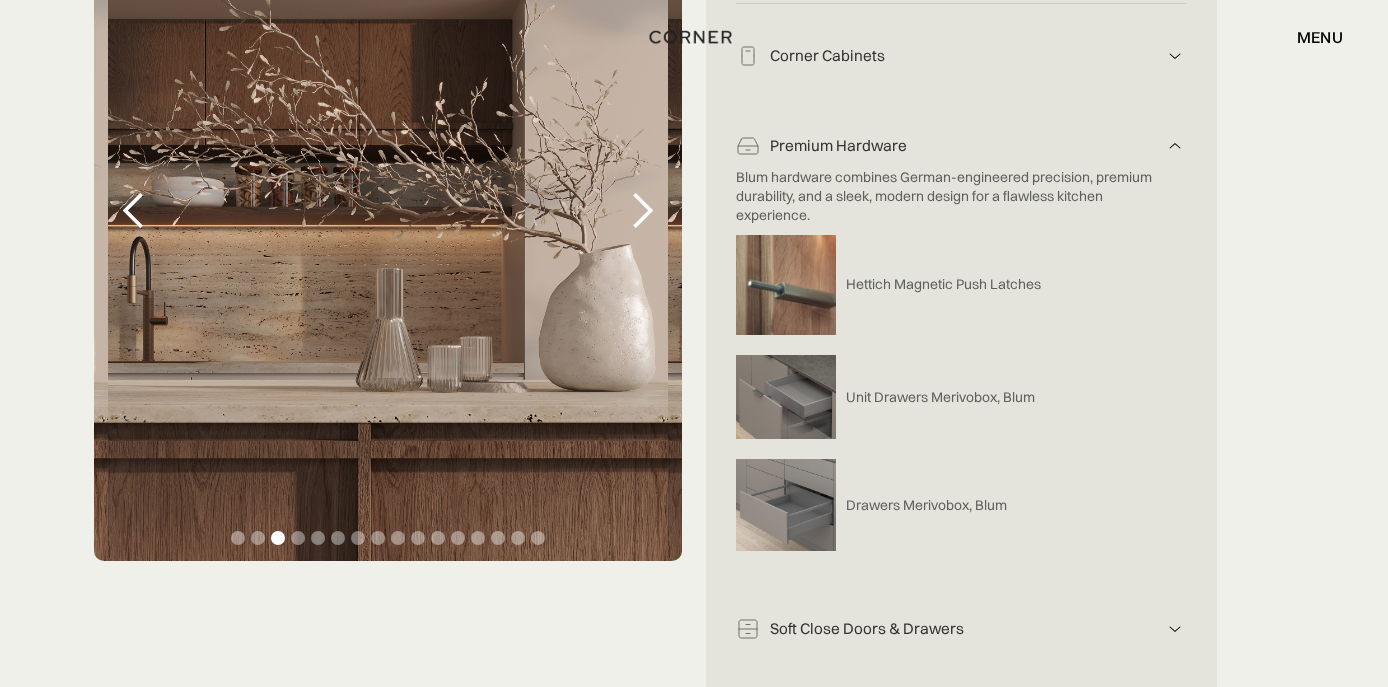 click at bounding box center (134, 211) 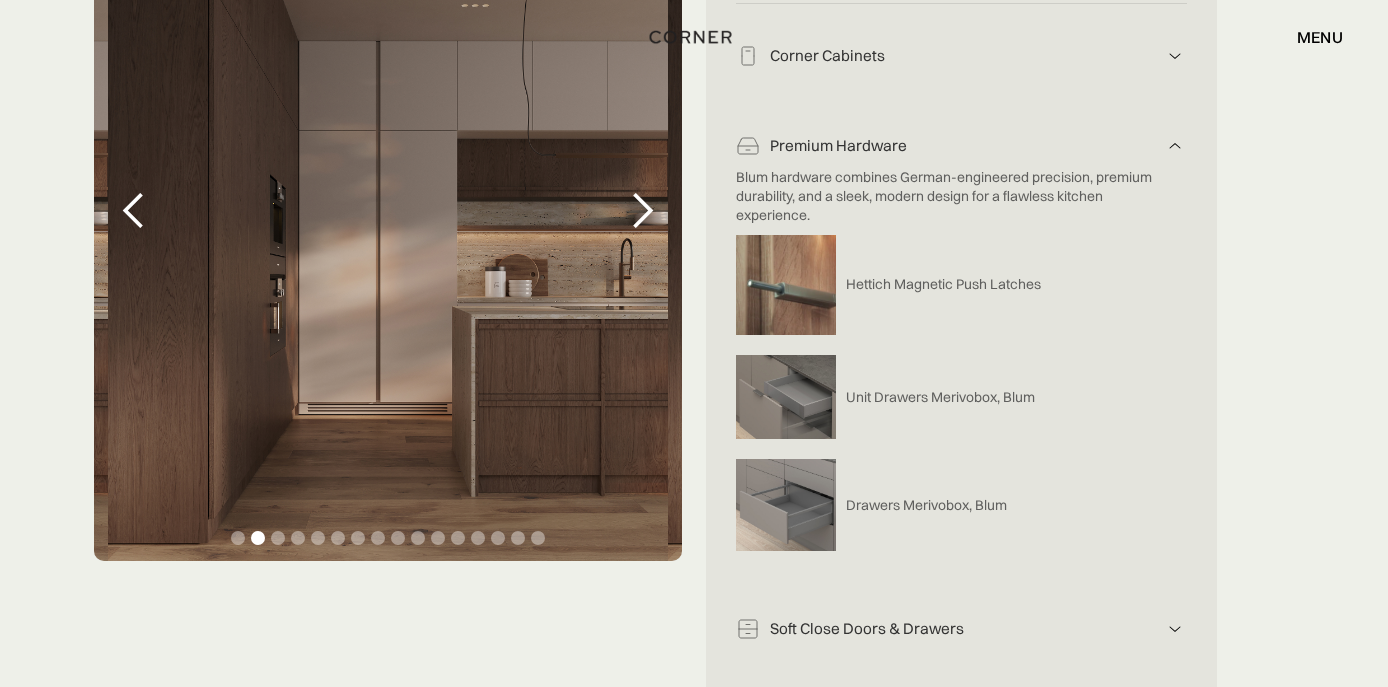 click at bounding box center [134, 211] 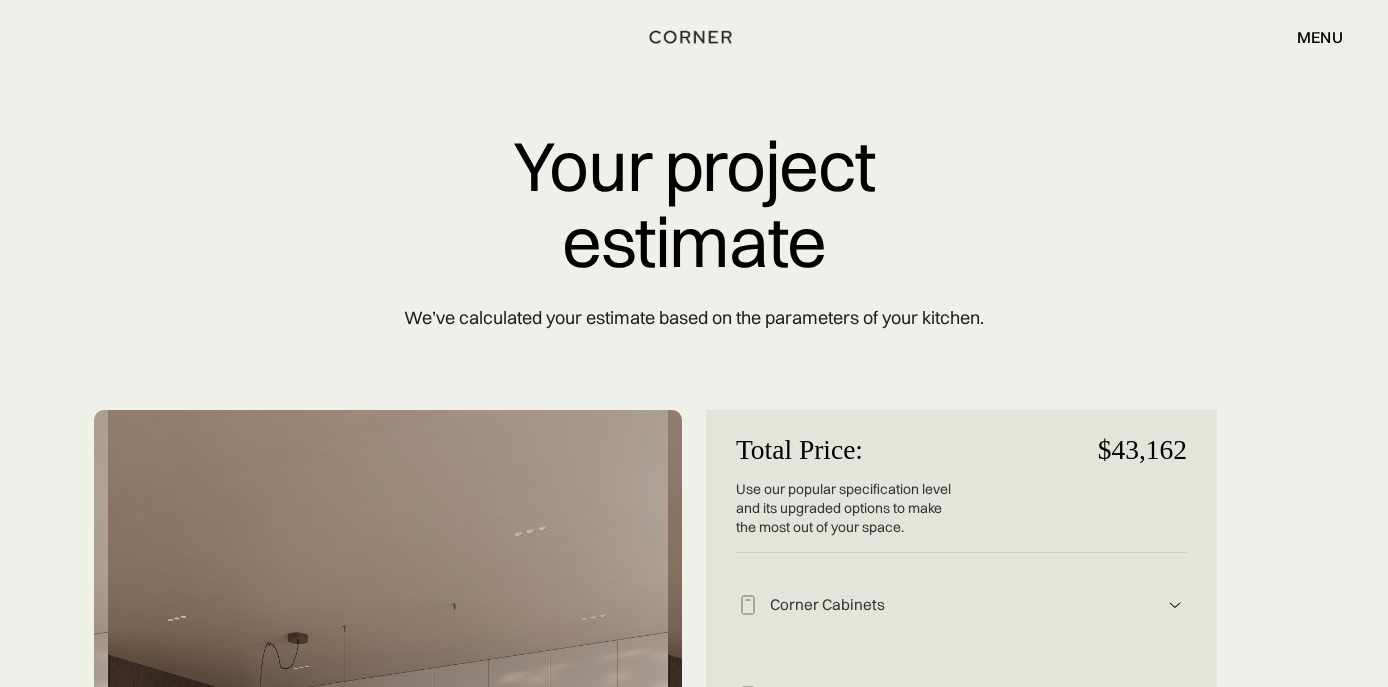 scroll, scrollTop: 0, scrollLeft: 0, axis: both 